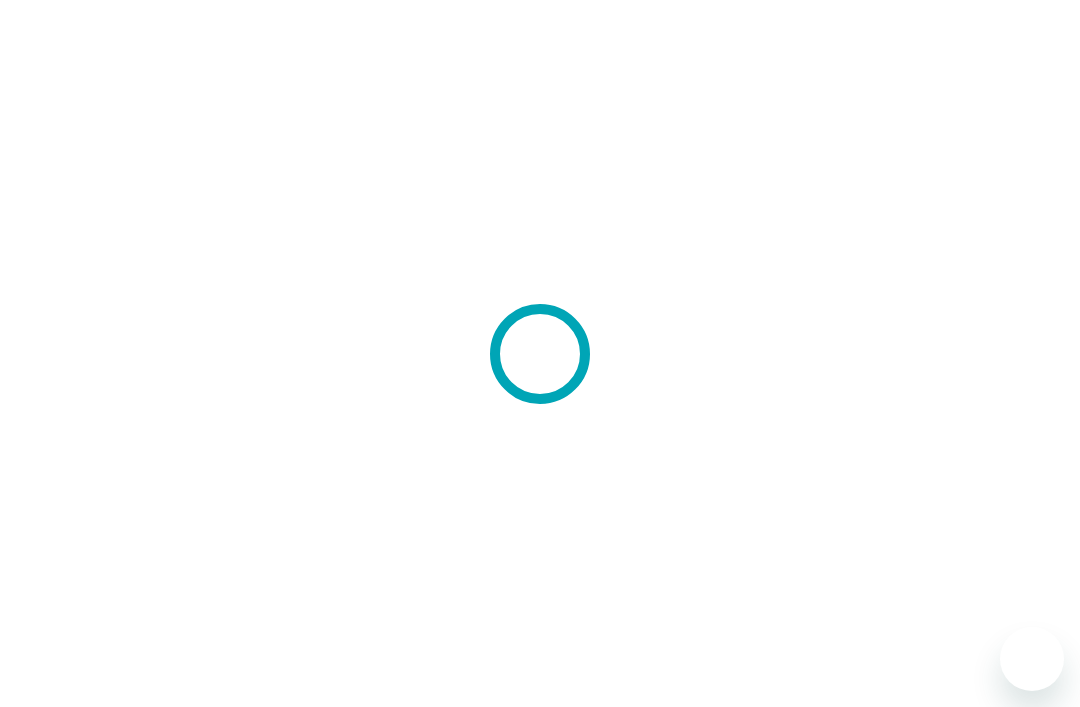 scroll, scrollTop: 0, scrollLeft: 0, axis: both 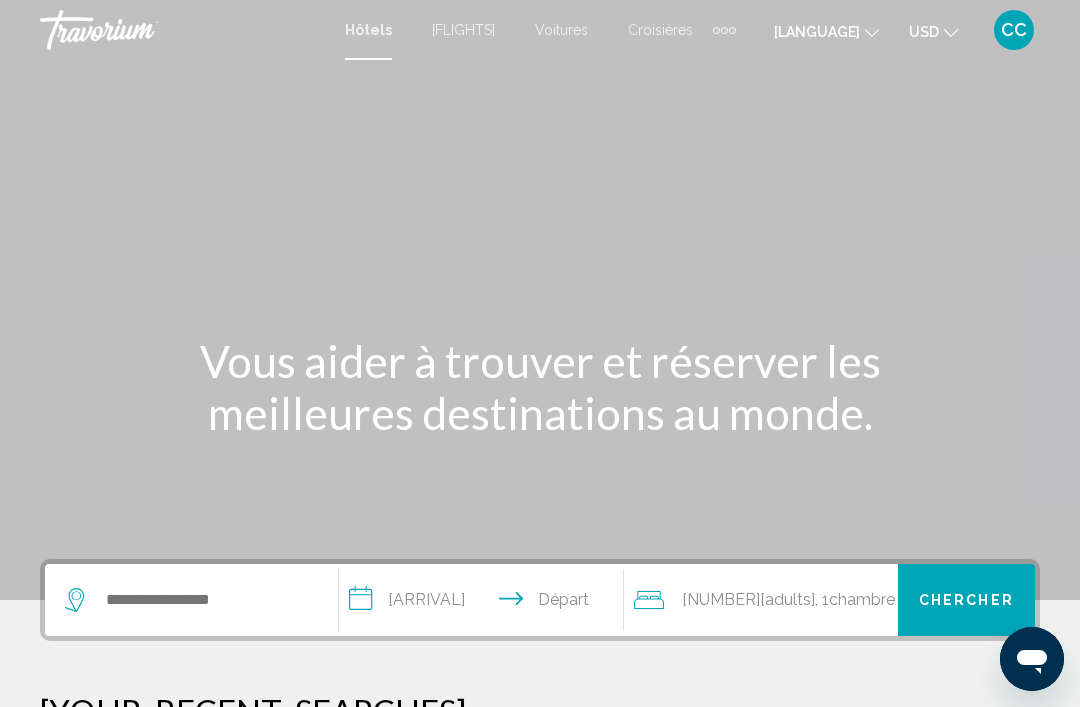 click on "USD
USD ($) MXN (Mex$) CAD (Can$) GBP (£) EUR (€) AUD (A$) NZD (NZ$) CNY (CN¥)" at bounding box center [933, 31] 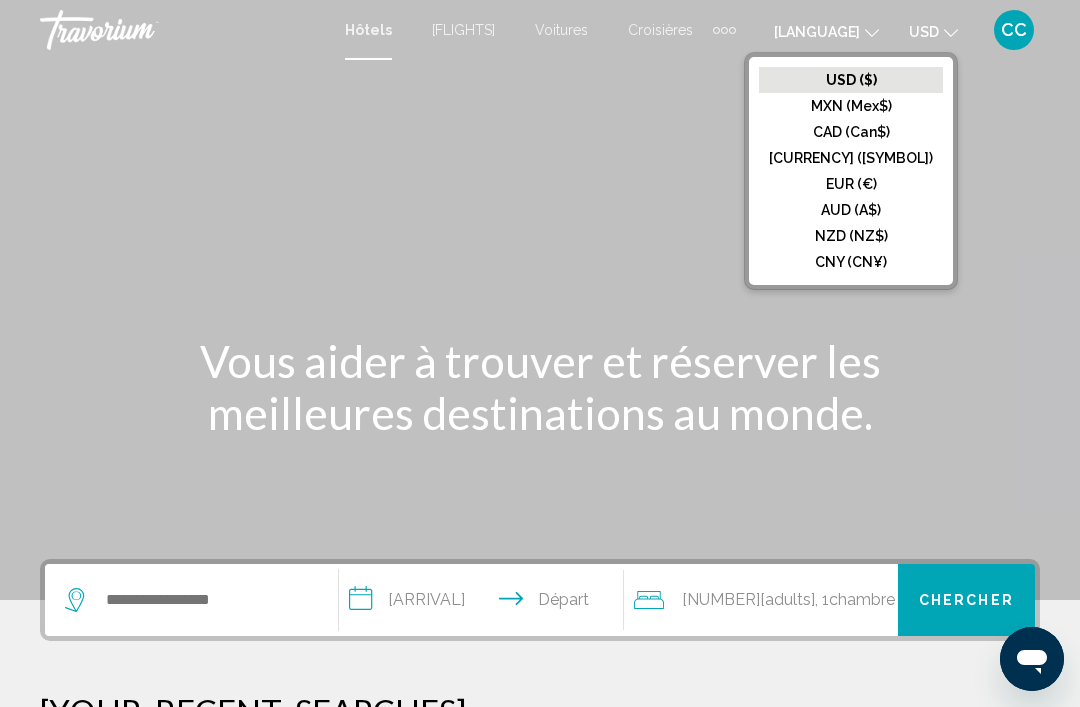 click on "EUR (€)" at bounding box center (851, 80) 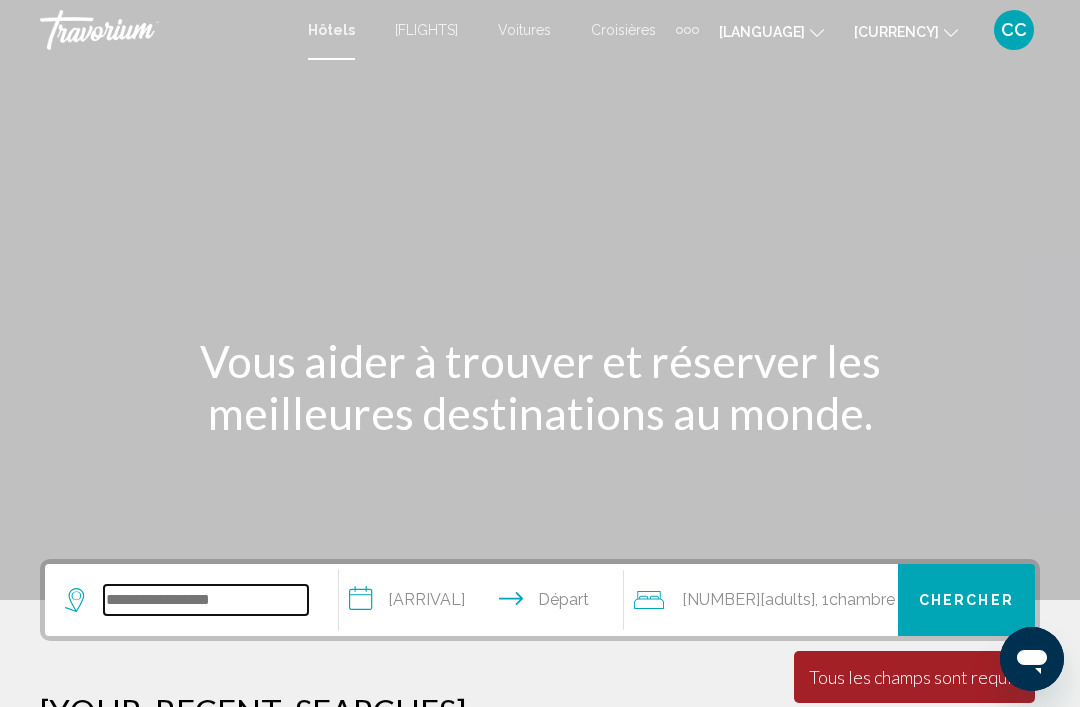 click at bounding box center [206, 600] 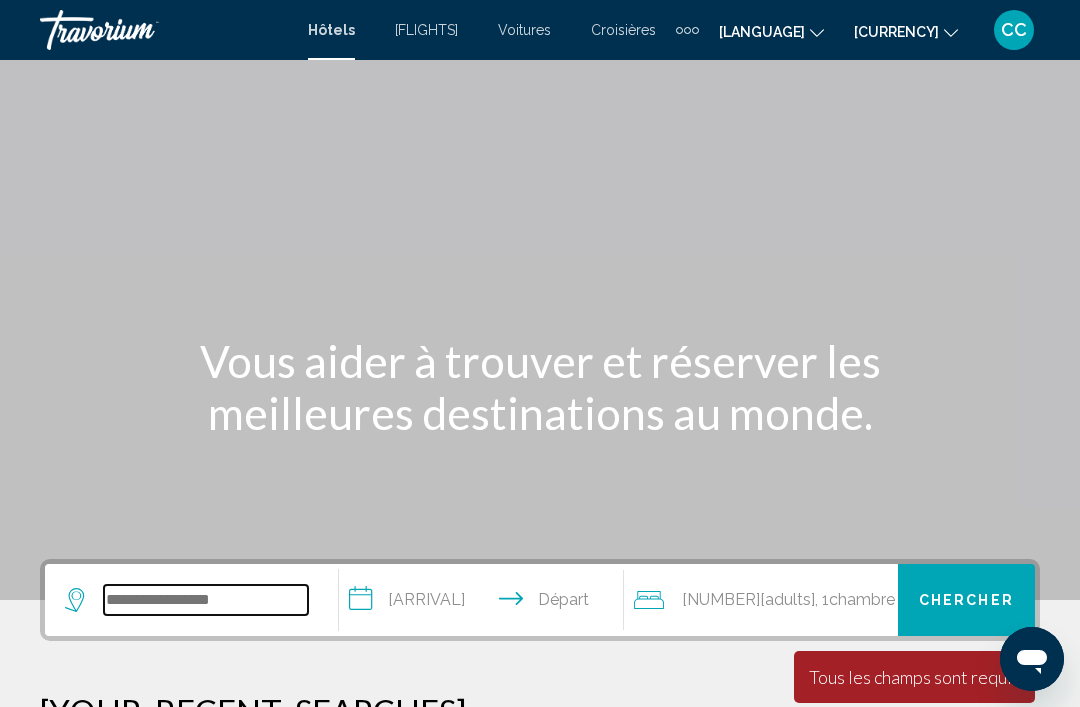 scroll, scrollTop: 42, scrollLeft: 0, axis: vertical 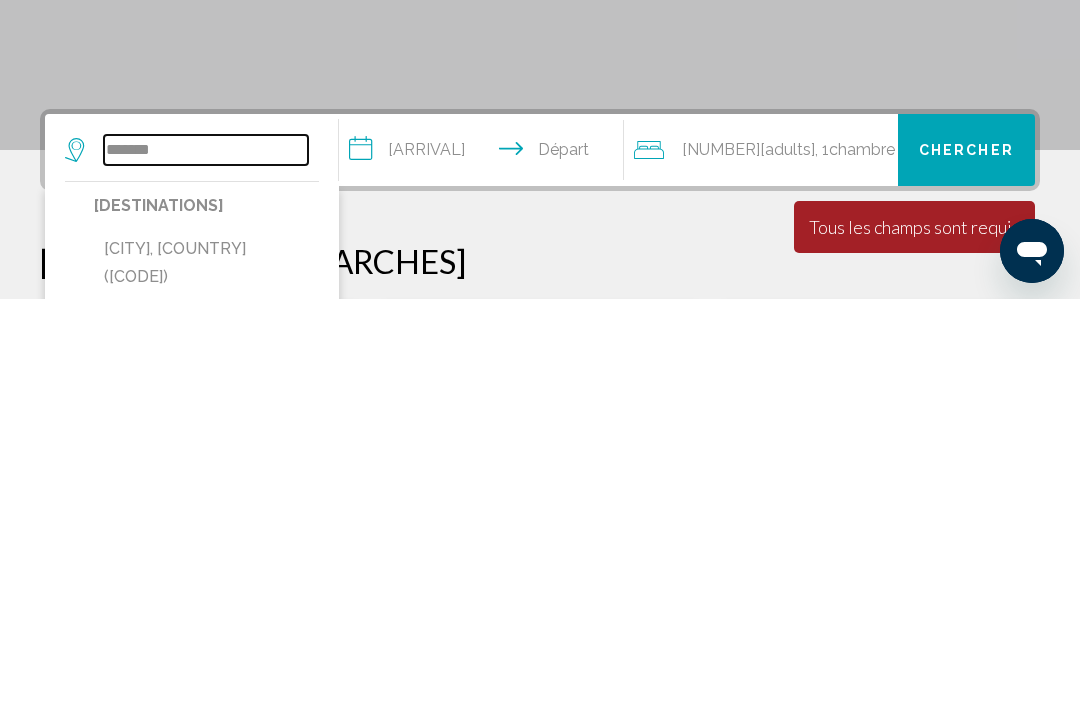 type on "*******" 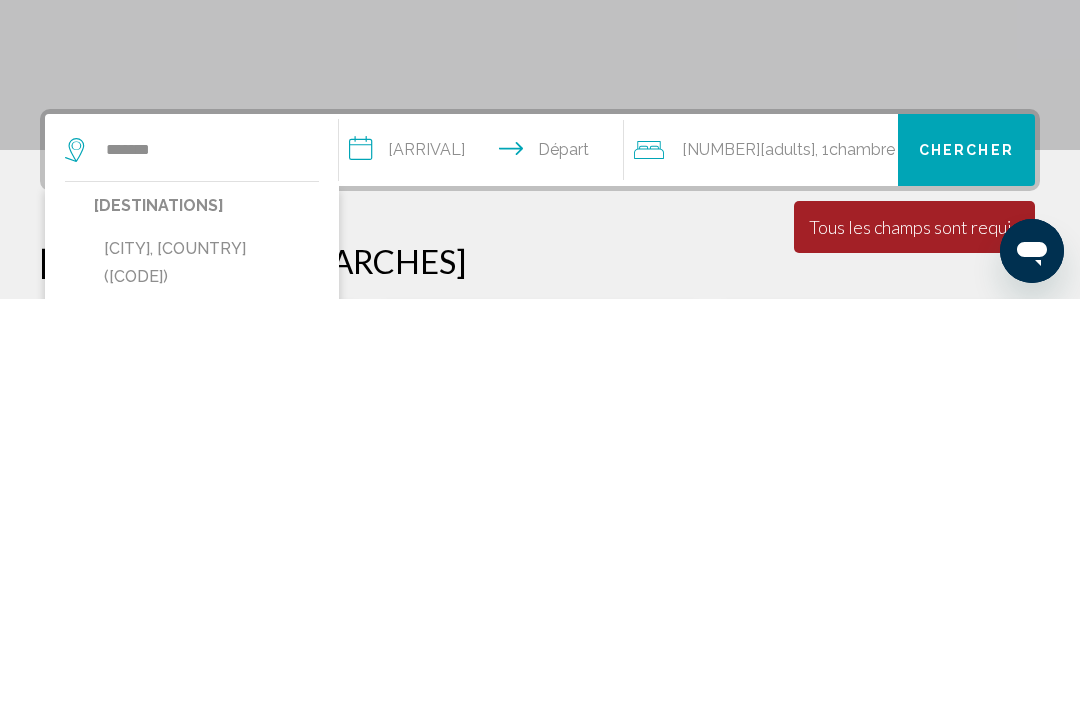 click on "[CITY], [COUNTRY] ([CODE])" at bounding box center (206, 671) 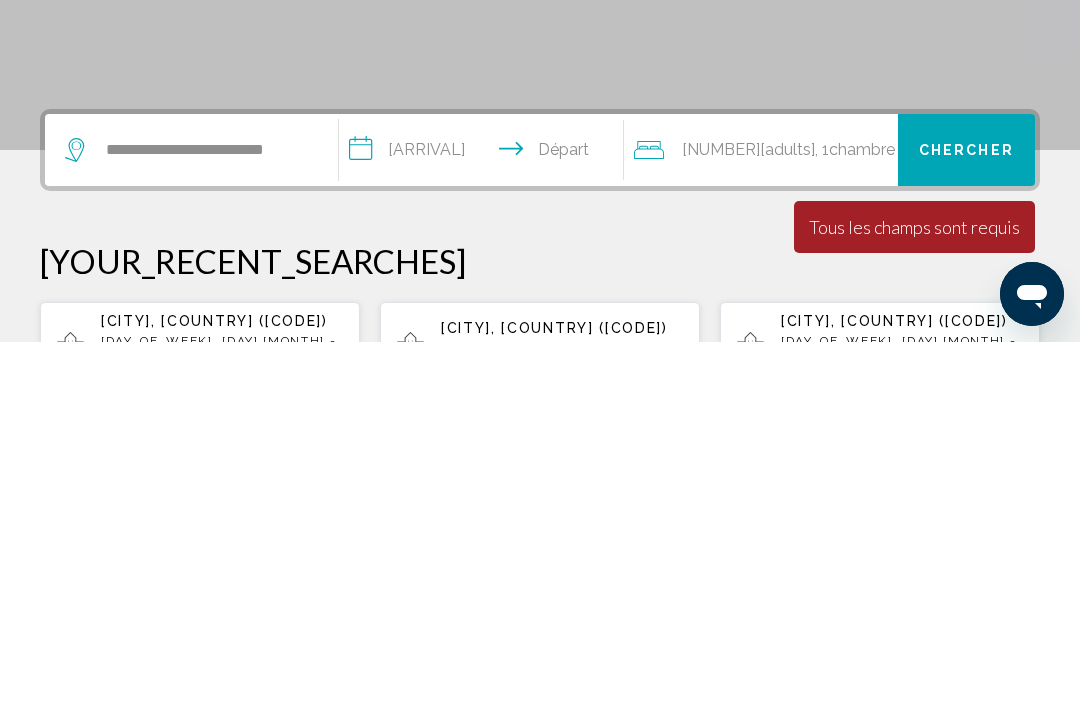 scroll, scrollTop: 494, scrollLeft: 0, axis: vertical 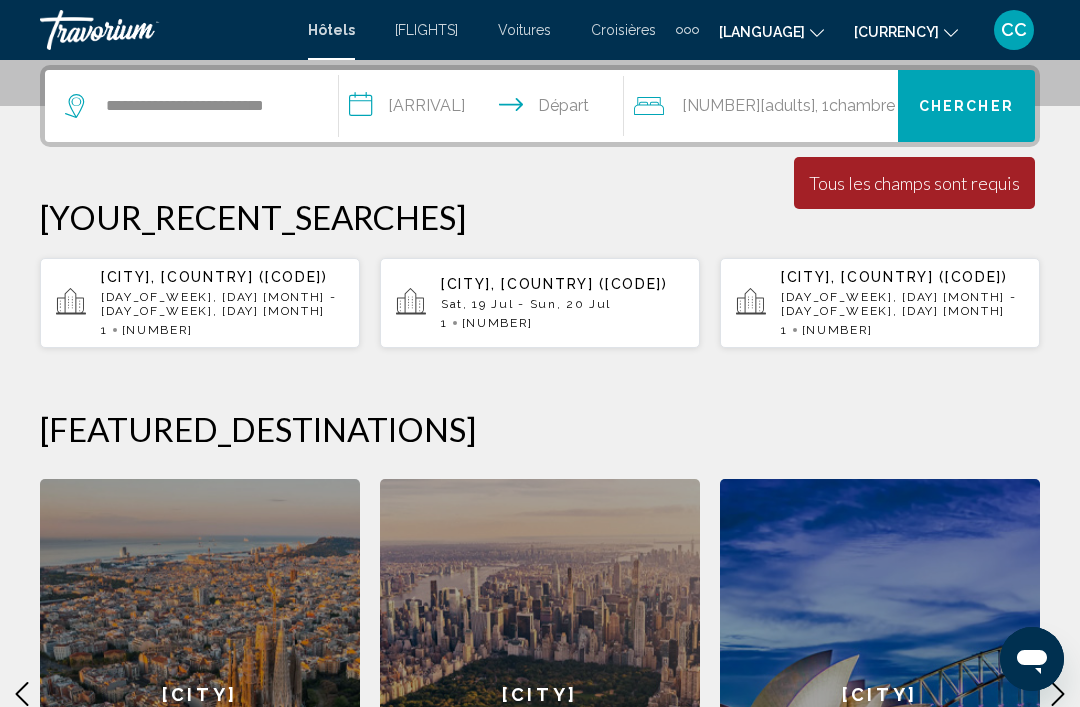 click on "**********" at bounding box center [485, 109] 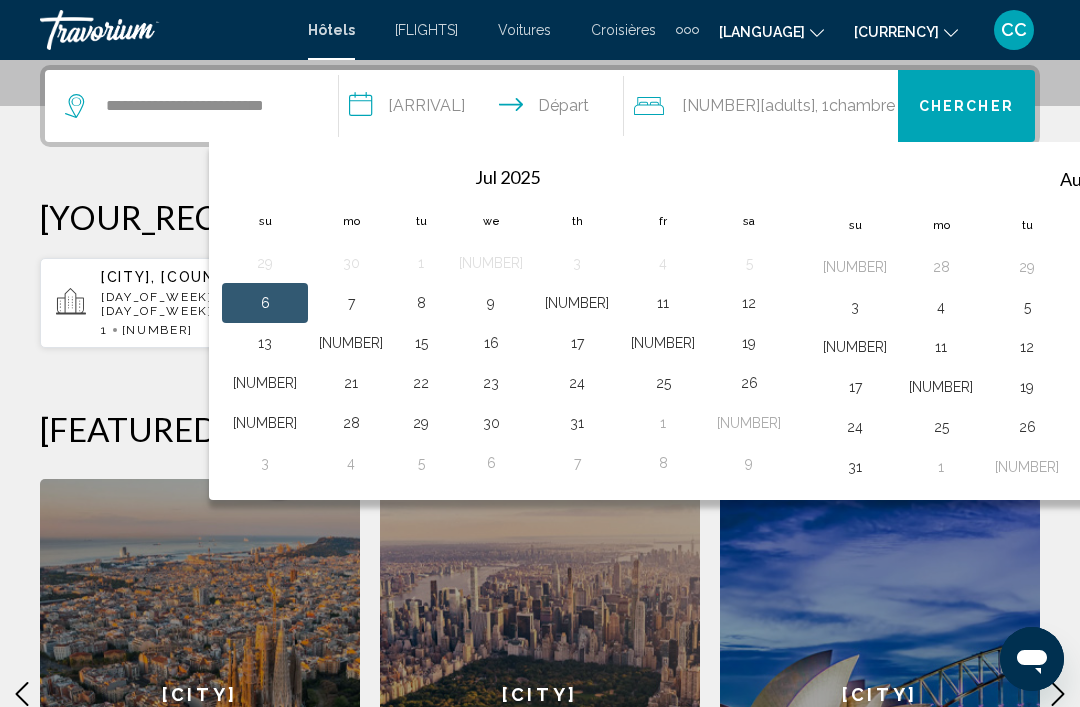 click on "21" at bounding box center [351, 383] 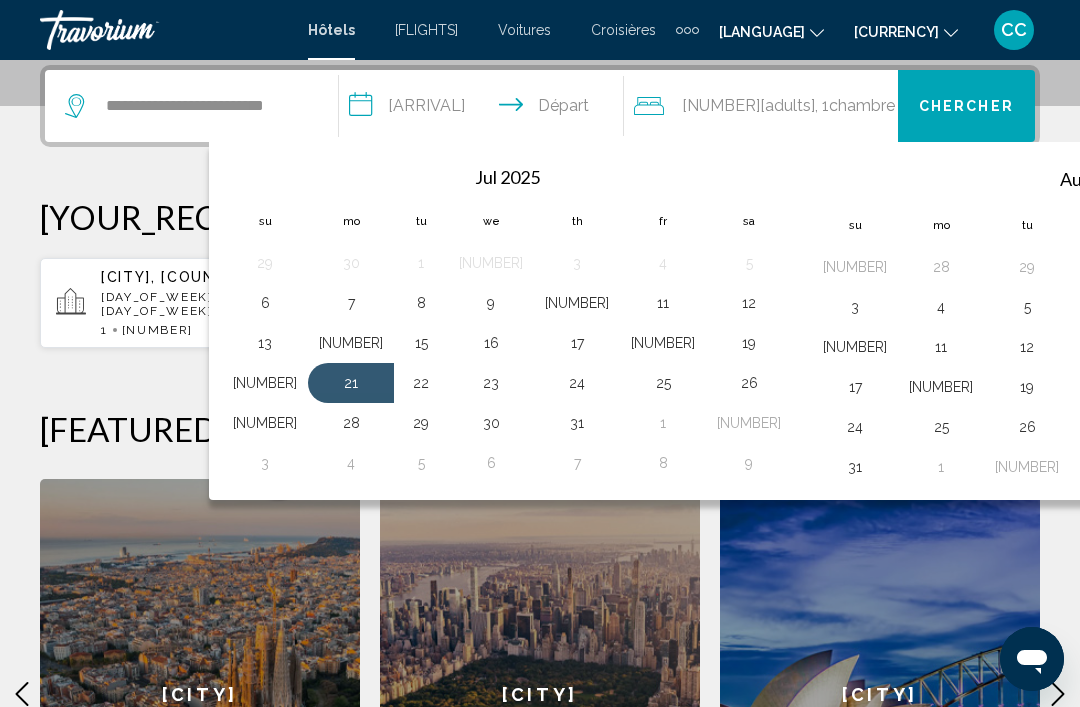 click on "22" at bounding box center (421, 383) 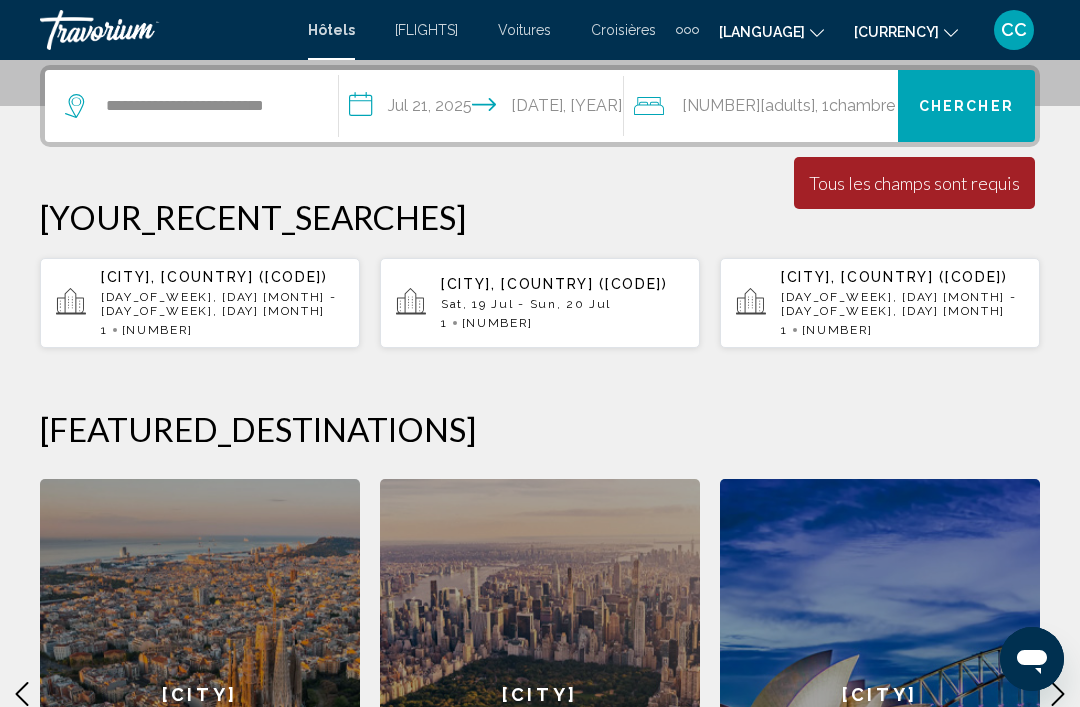 click on "Chercher" at bounding box center (966, 106) 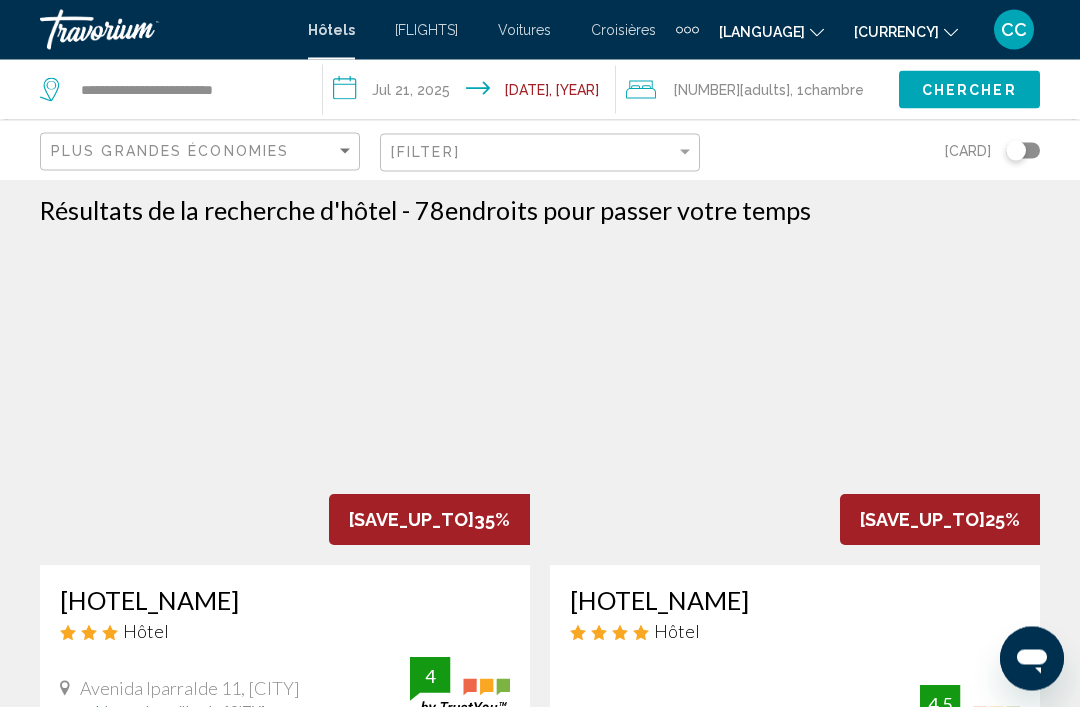 scroll, scrollTop: 6, scrollLeft: 0, axis: vertical 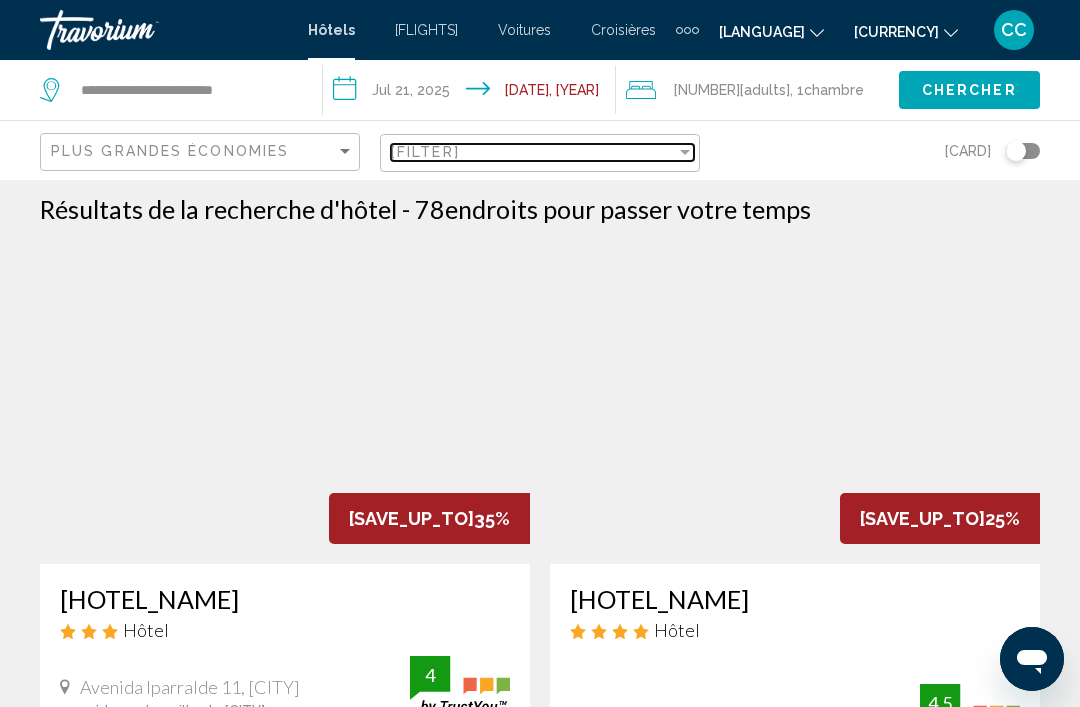 click on "[FILTER]" at bounding box center [533, 152] 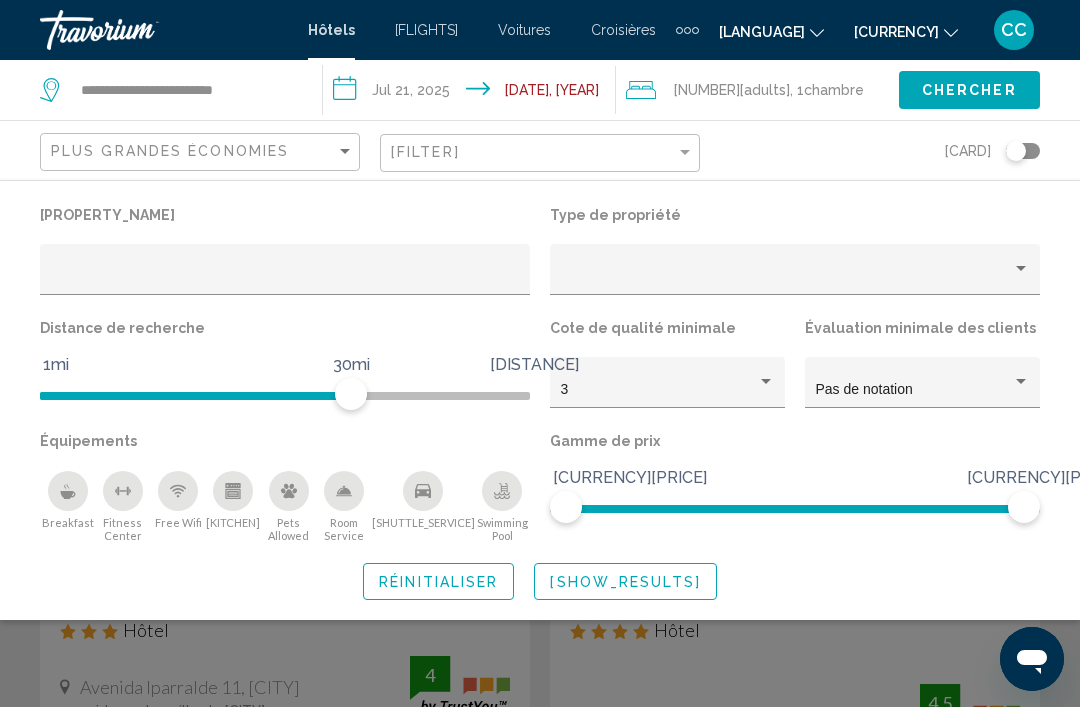 click at bounding box center (502, 491) 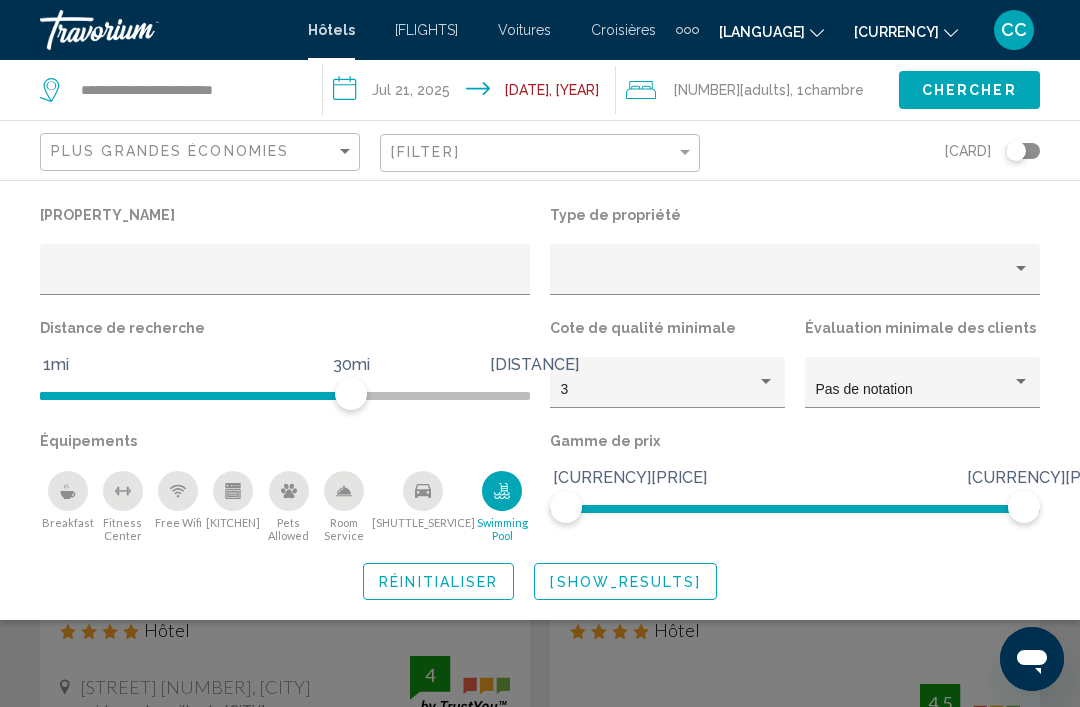 click on "[SHOW_RESULTS]" at bounding box center (625, 582) 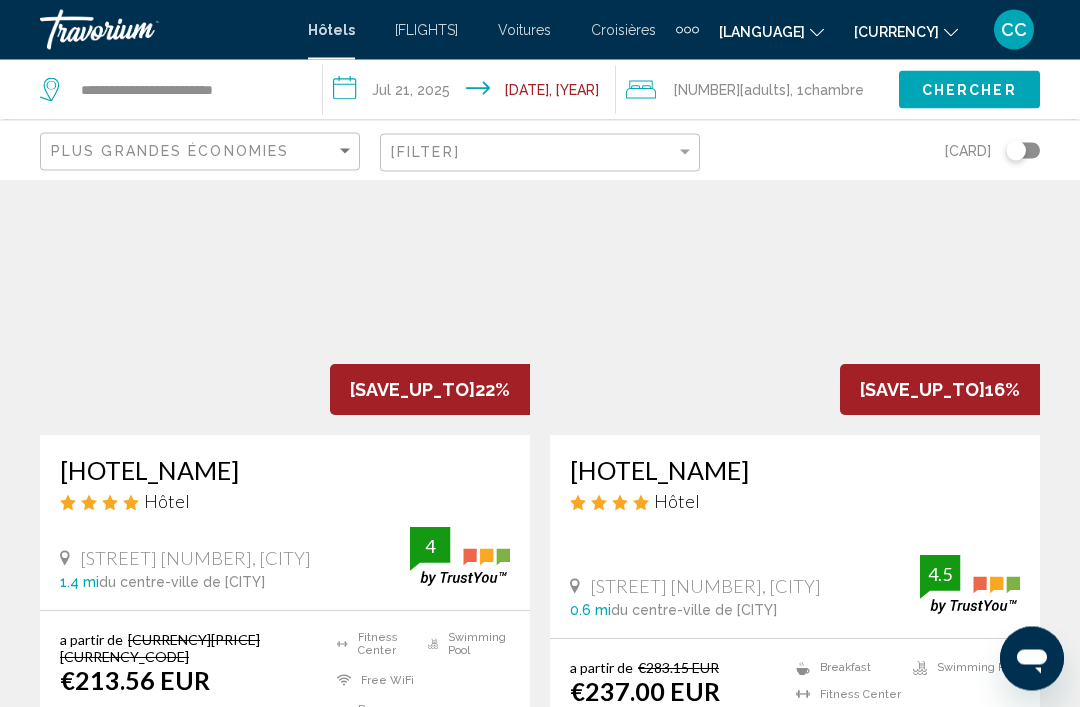 scroll, scrollTop: 132, scrollLeft: 0, axis: vertical 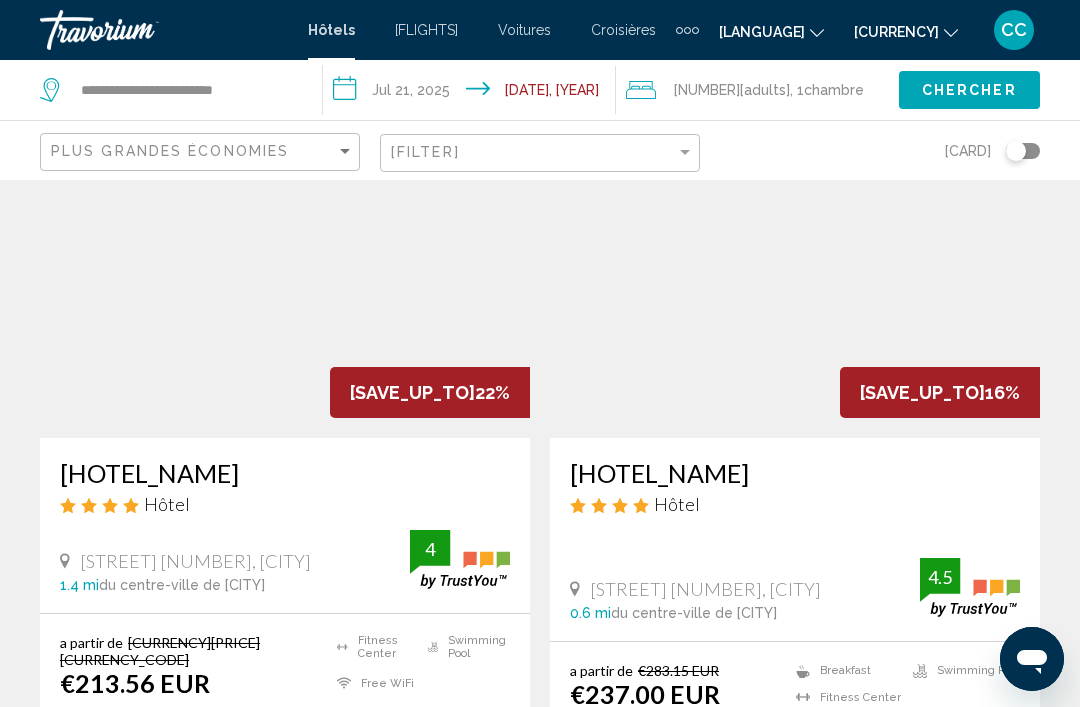 click on "**********" at bounding box center [473, 93] 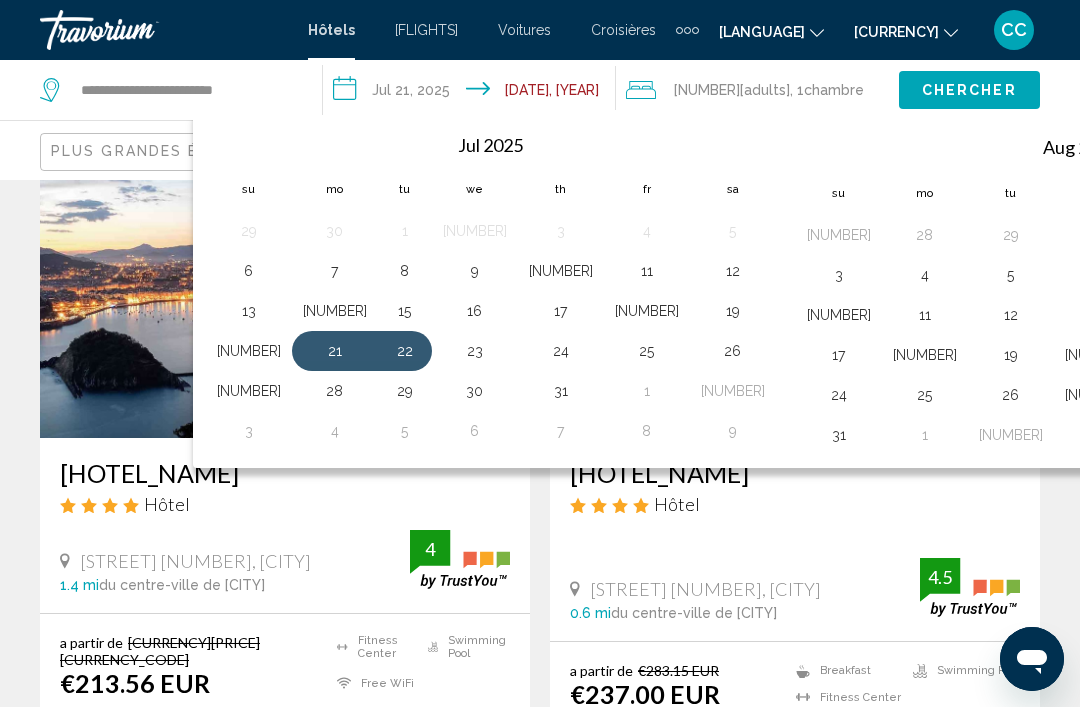 click on "[NUMBER]" at bounding box center [647, 311] 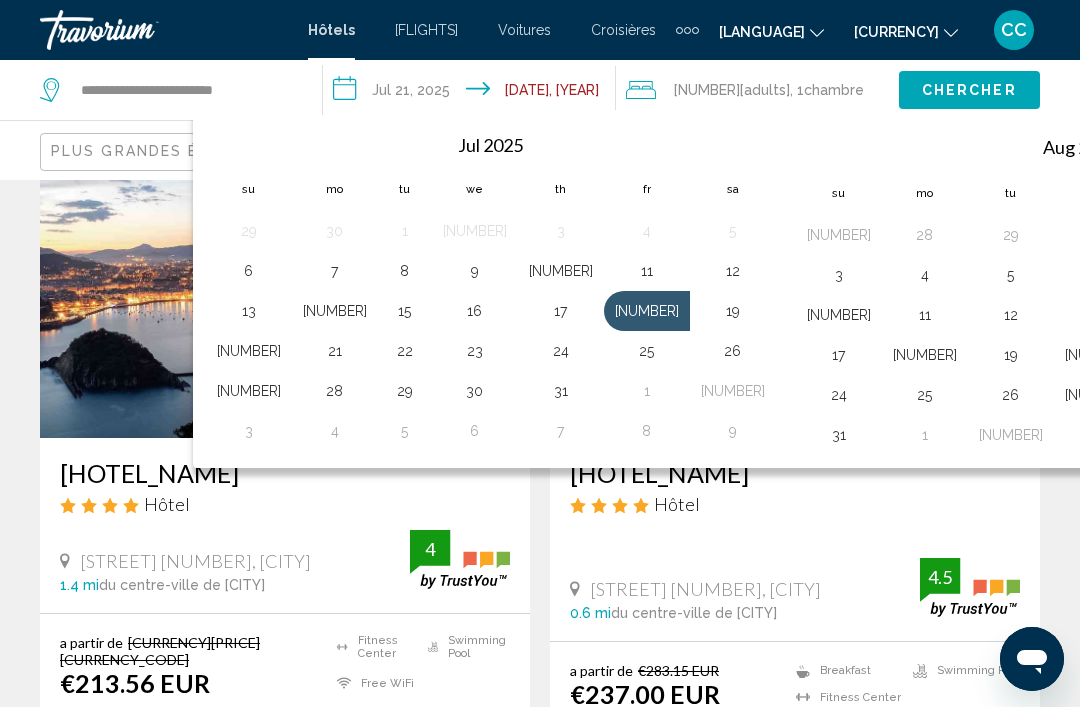 click on "19" at bounding box center (733, 311) 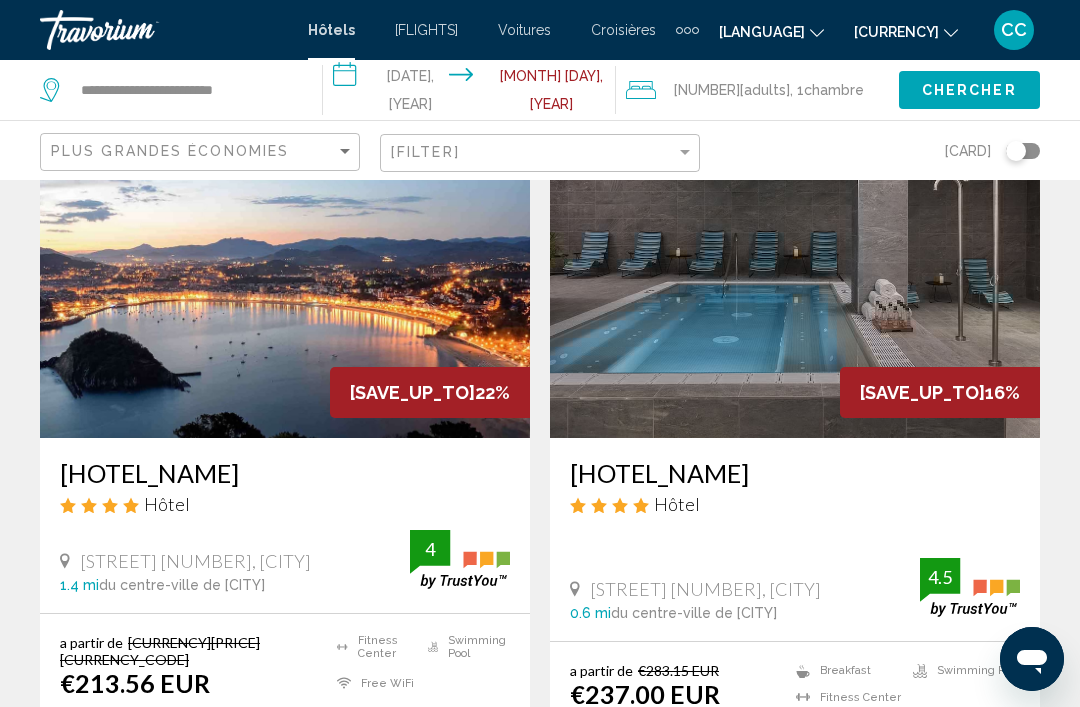 click on "Chercher" at bounding box center (969, 91) 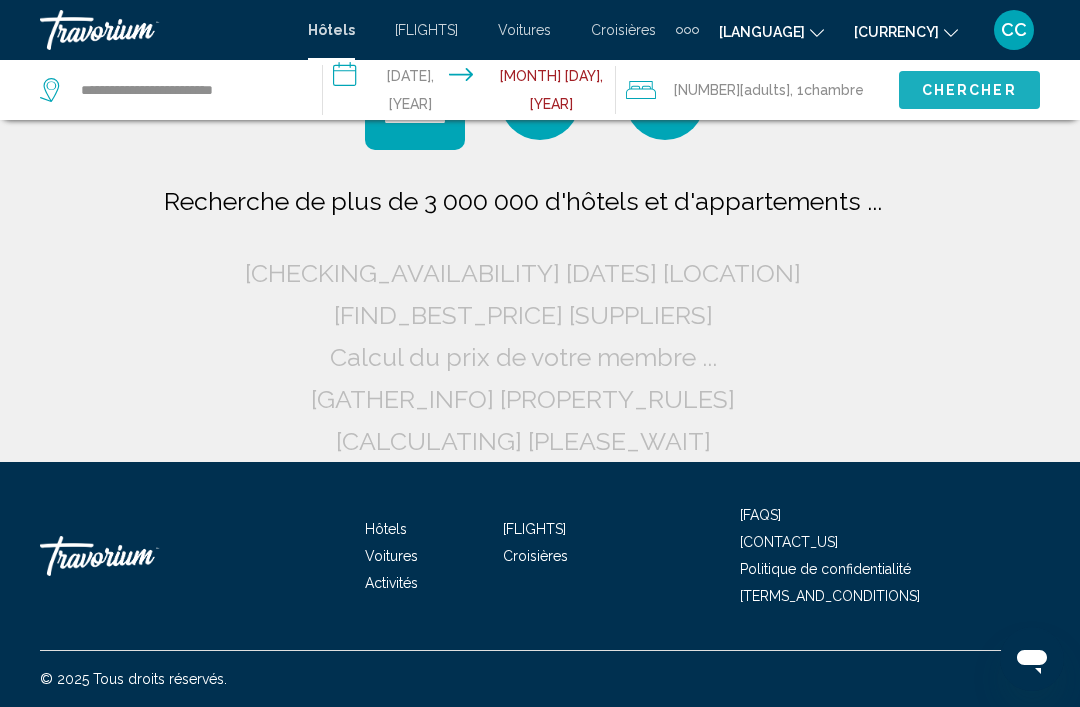 scroll, scrollTop: 36, scrollLeft: 0, axis: vertical 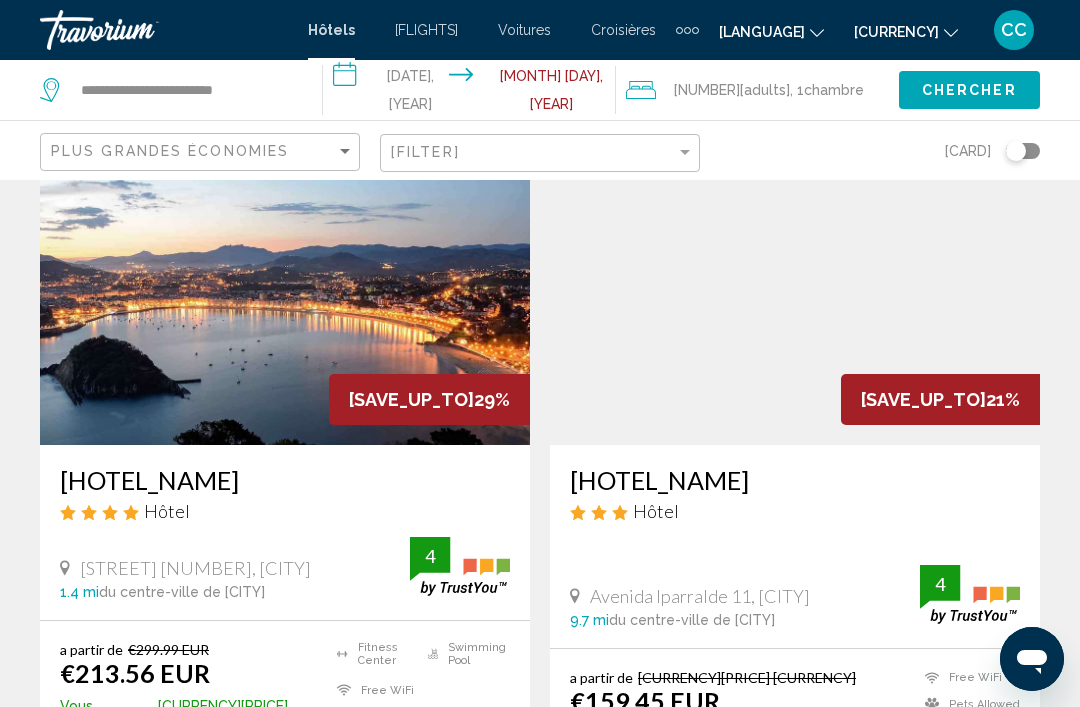 click on "**********" at bounding box center (473, 93) 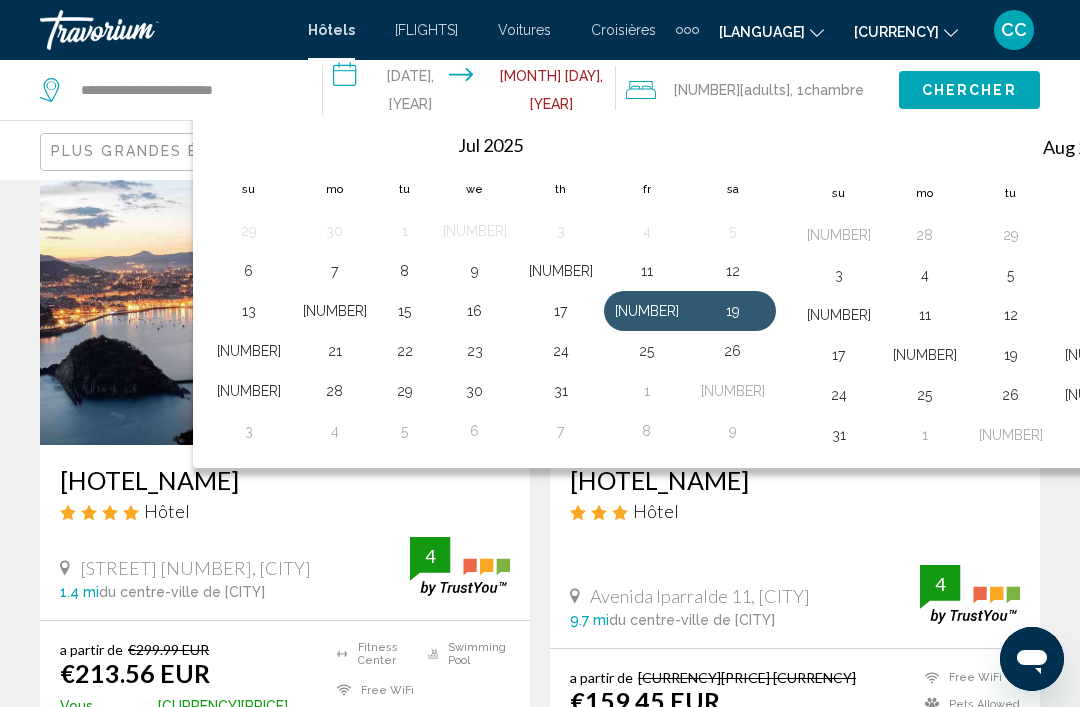 click on "22" at bounding box center [405, 351] 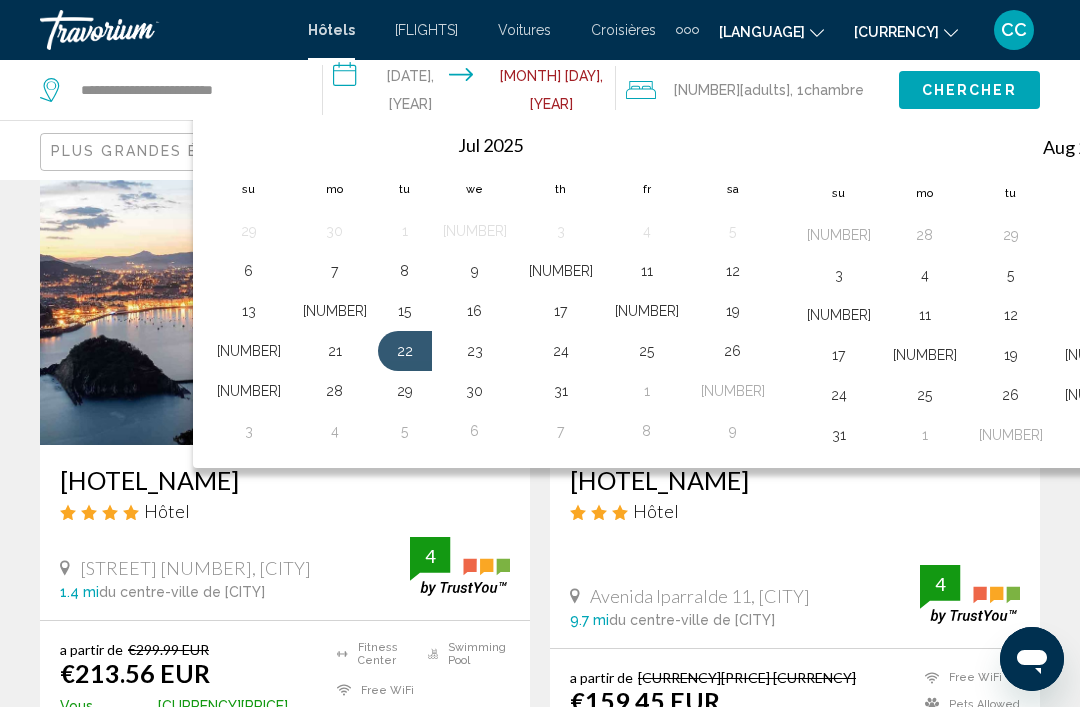 click on "23" at bounding box center (475, 351) 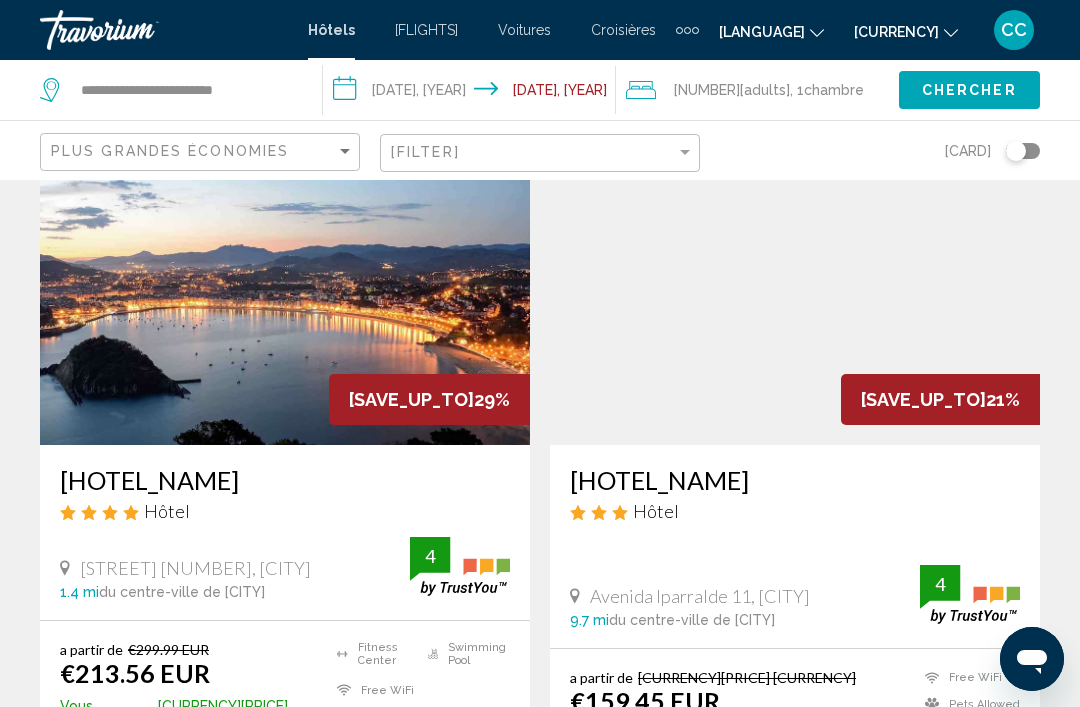 click on "Chercher" at bounding box center [969, 91] 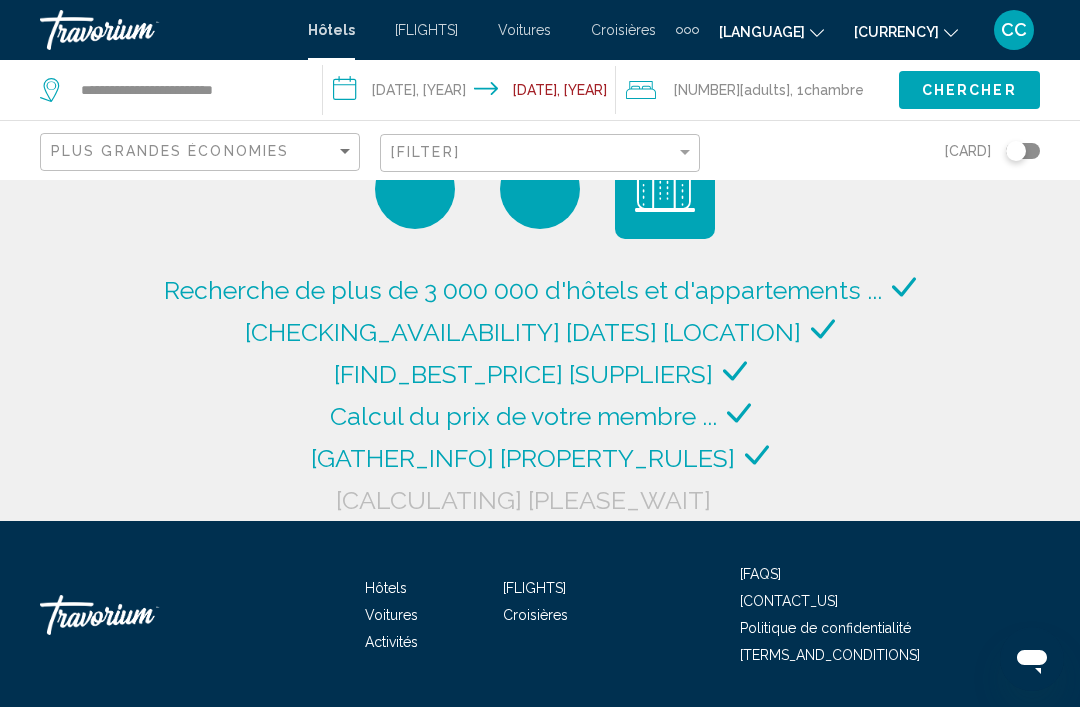 scroll, scrollTop: 6, scrollLeft: 0, axis: vertical 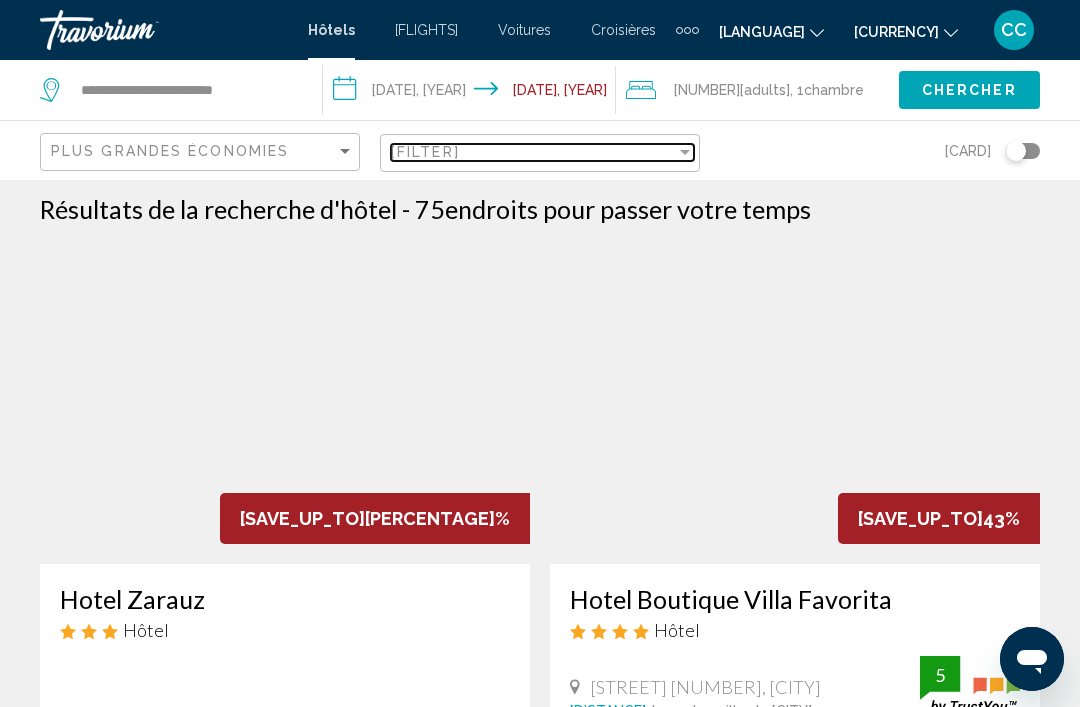 click on "[FILTER]" at bounding box center [533, 152] 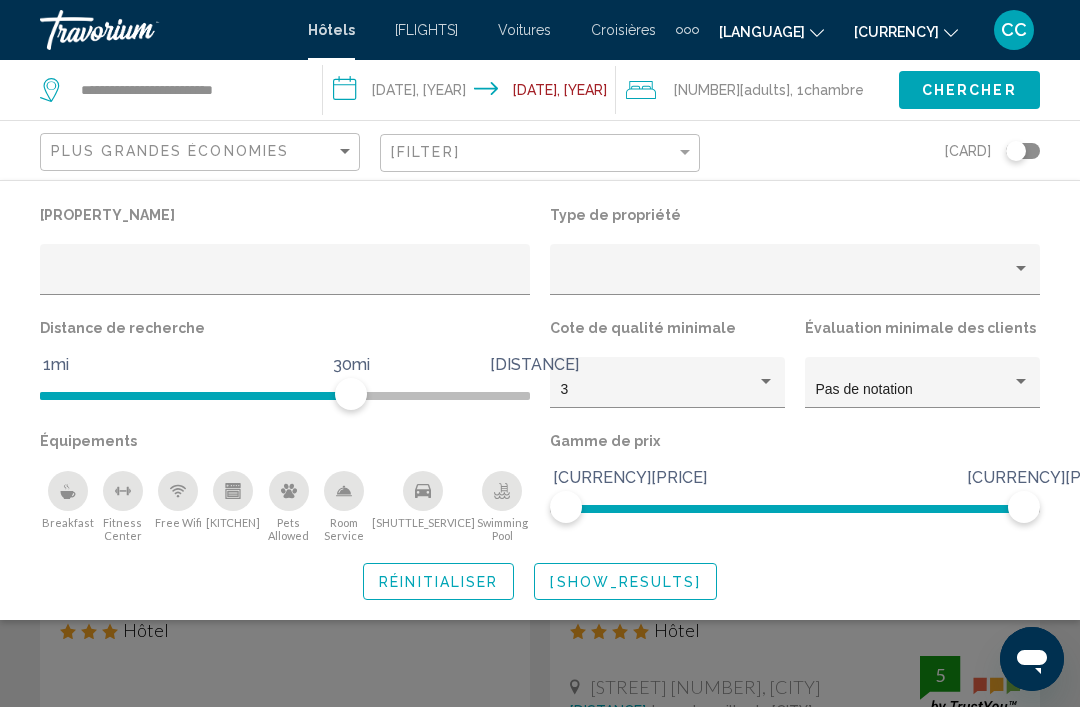 click at bounding box center [502, 491] 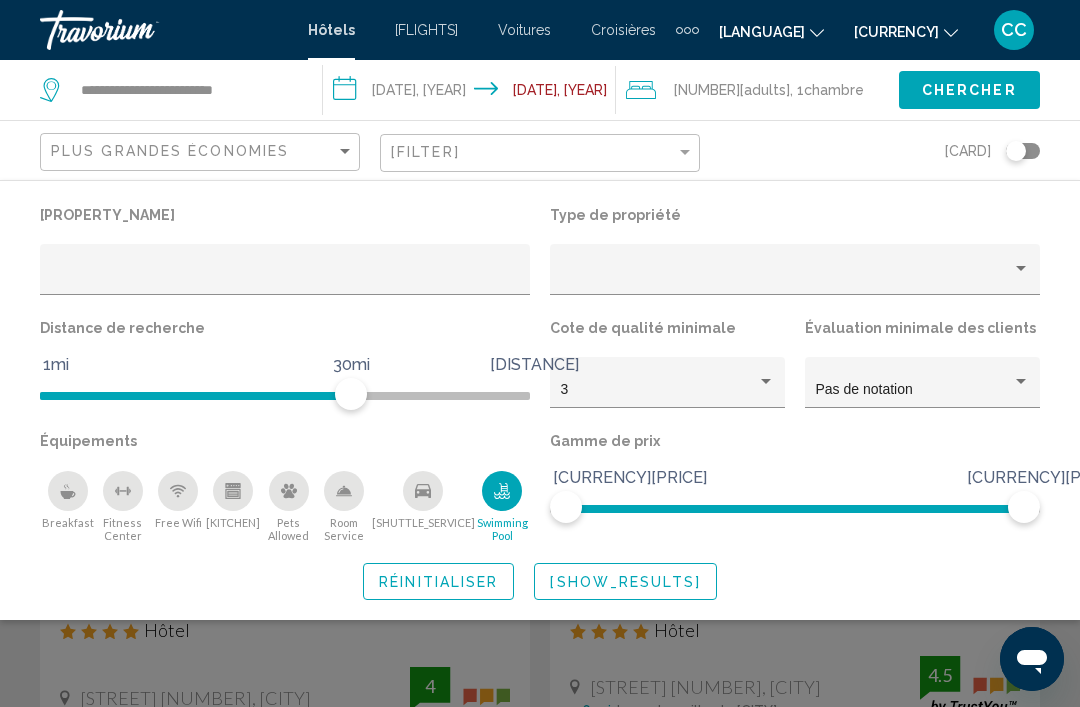 click on "[SHOW_RESULTS]" at bounding box center (625, 582) 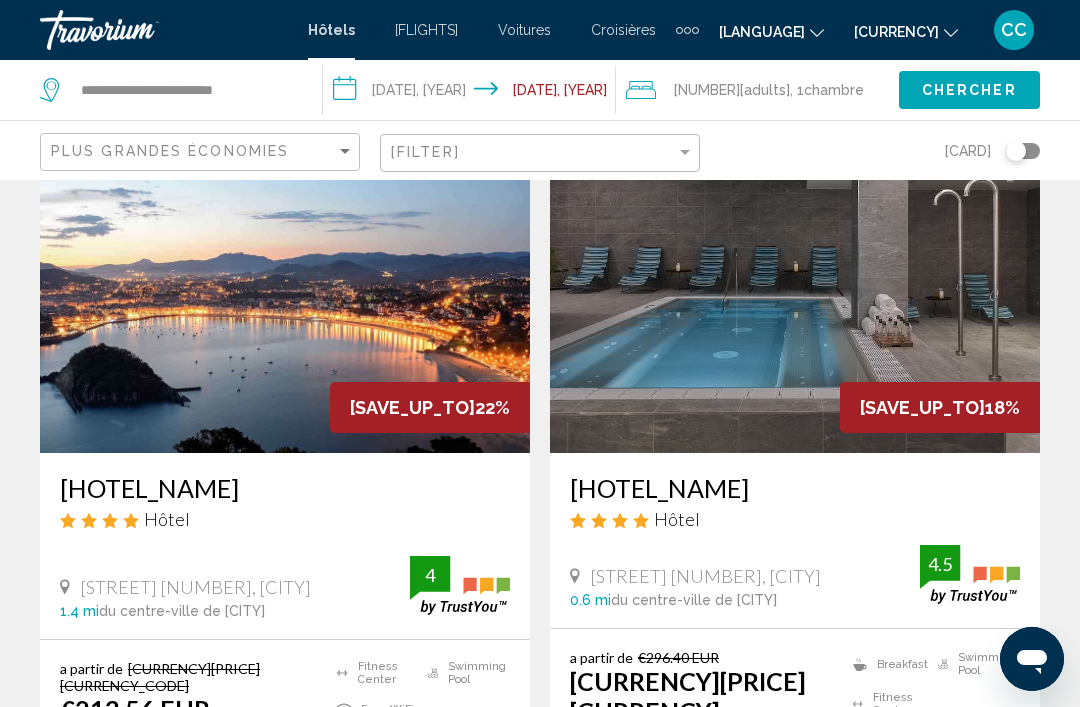 scroll, scrollTop: 116, scrollLeft: 0, axis: vertical 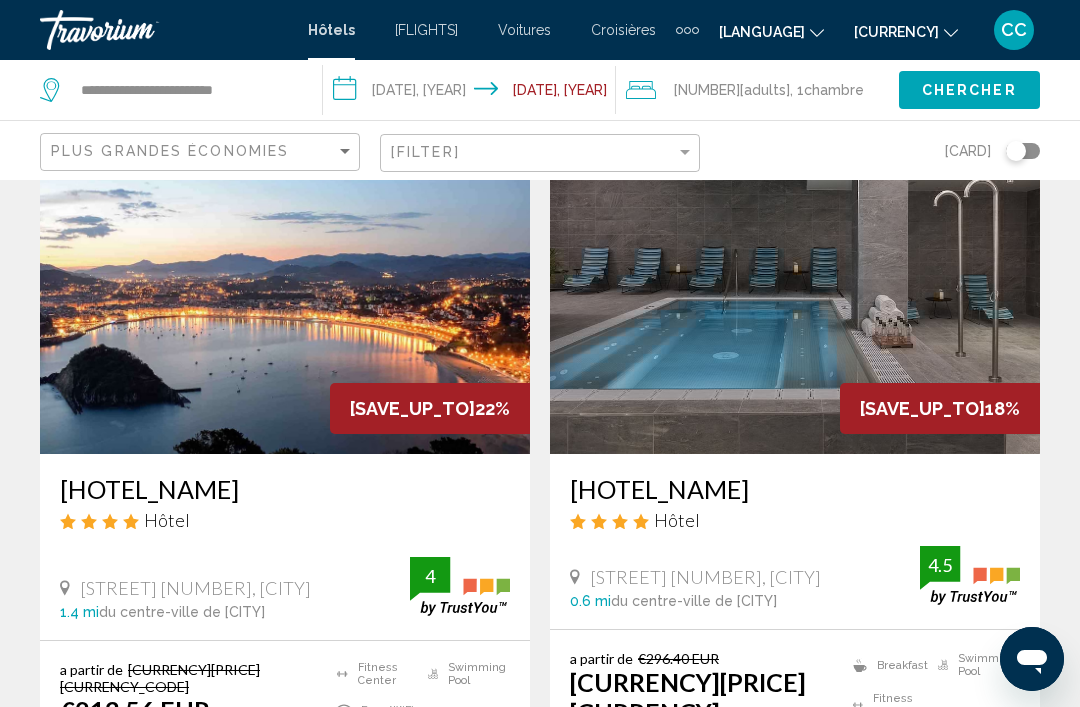click at bounding box center (285, 294) 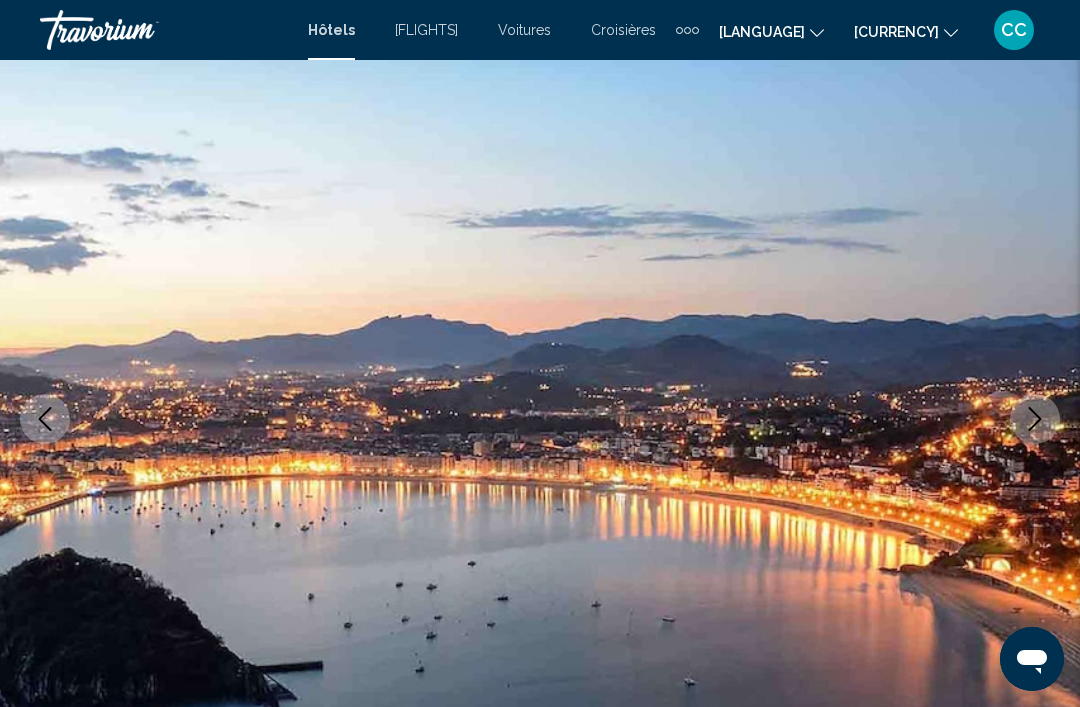 scroll, scrollTop: 0, scrollLeft: 0, axis: both 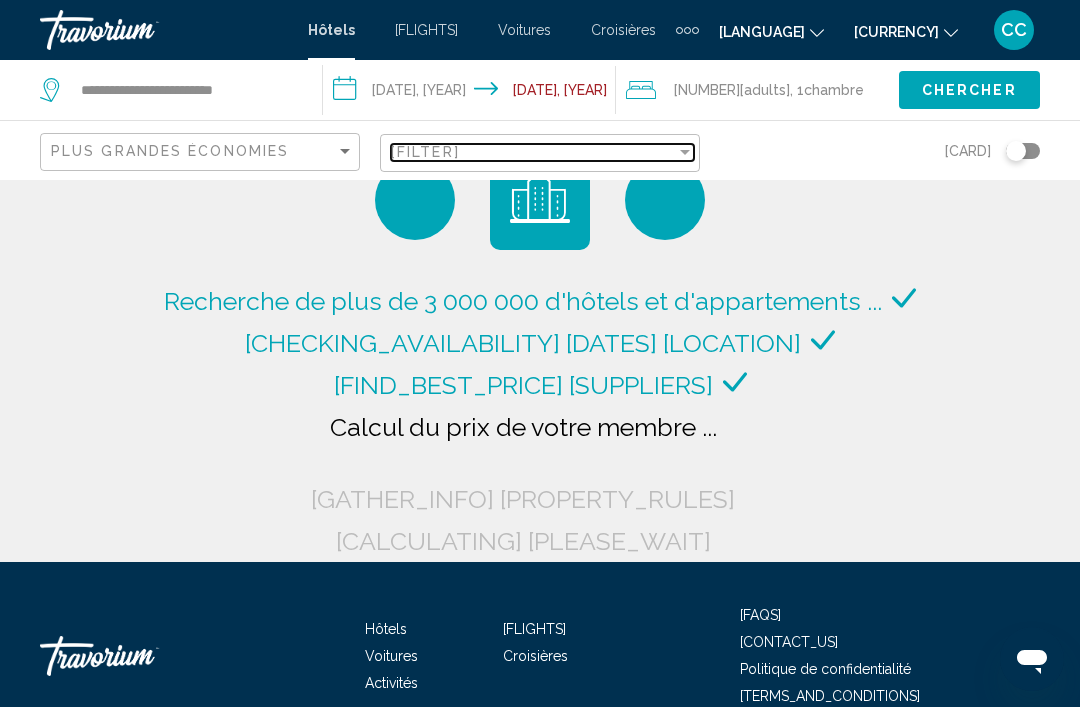 click on "[FILTER]" at bounding box center [533, 152] 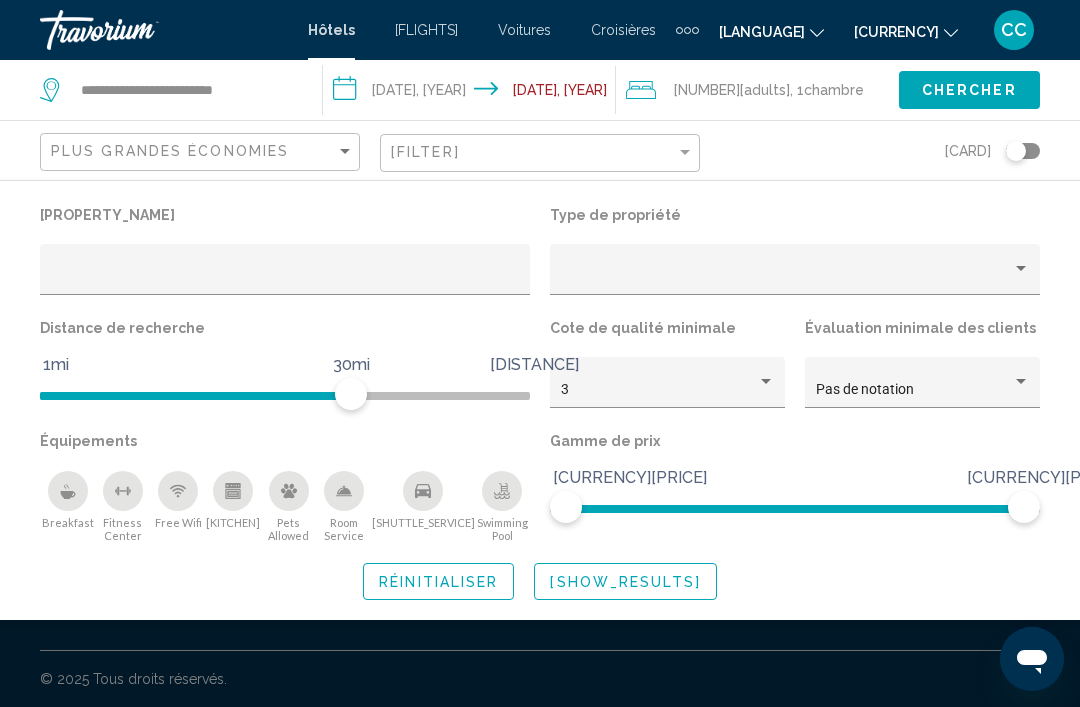 scroll, scrollTop: 70, scrollLeft: 0, axis: vertical 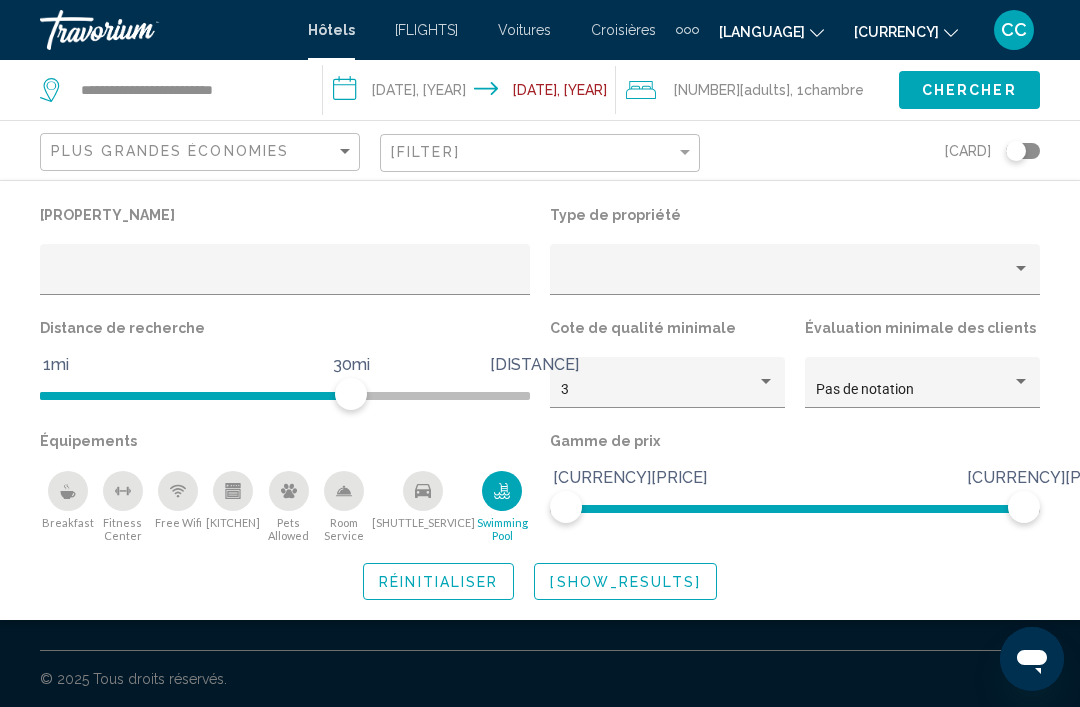click on "[SHOW_RESULTS]" at bounding box center [625, 582] 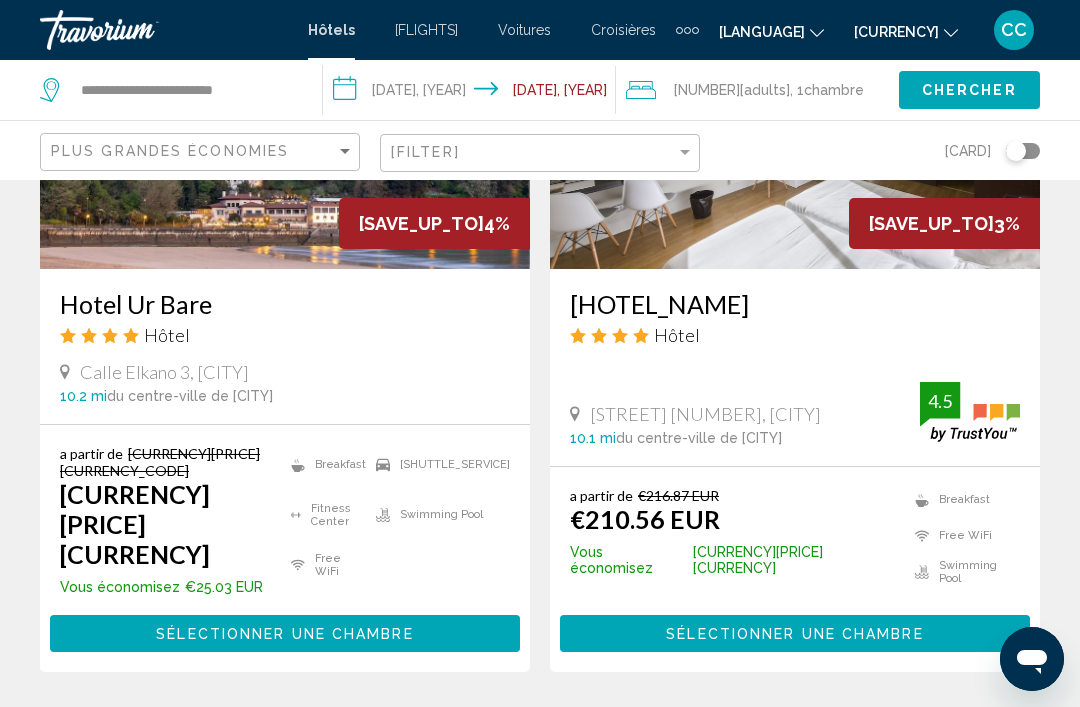 scroll, scrollTop: 4083, scrollLeft: 0, axis: vertical 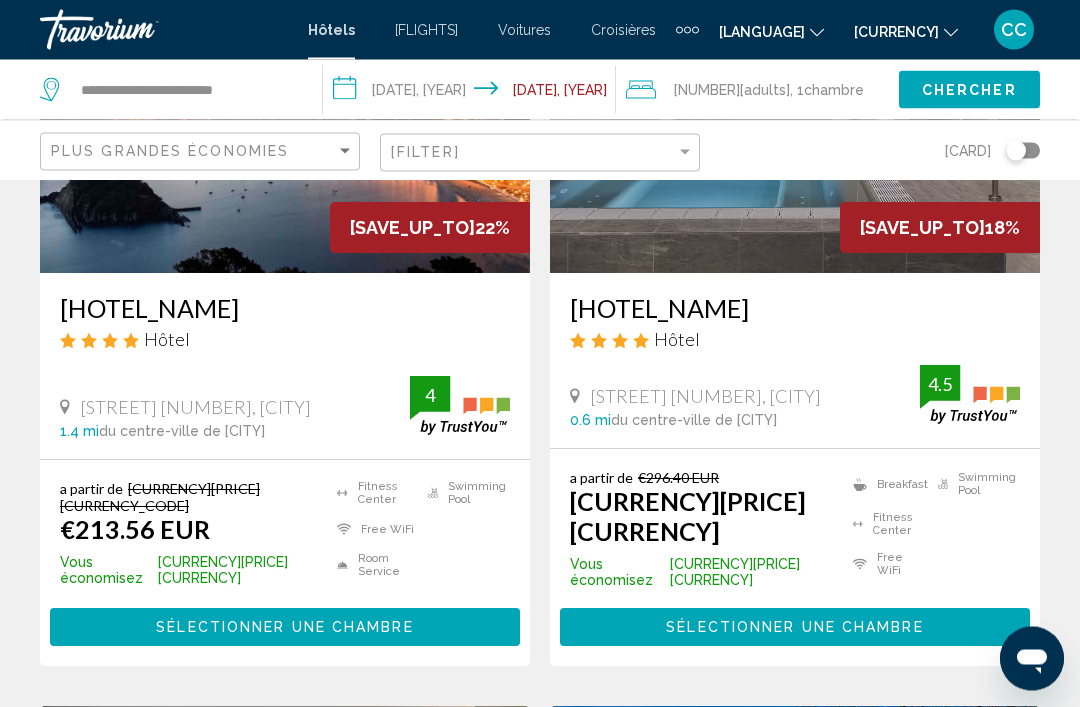 click on "Sélectionner une chambre" at bounding box center (284, 629) 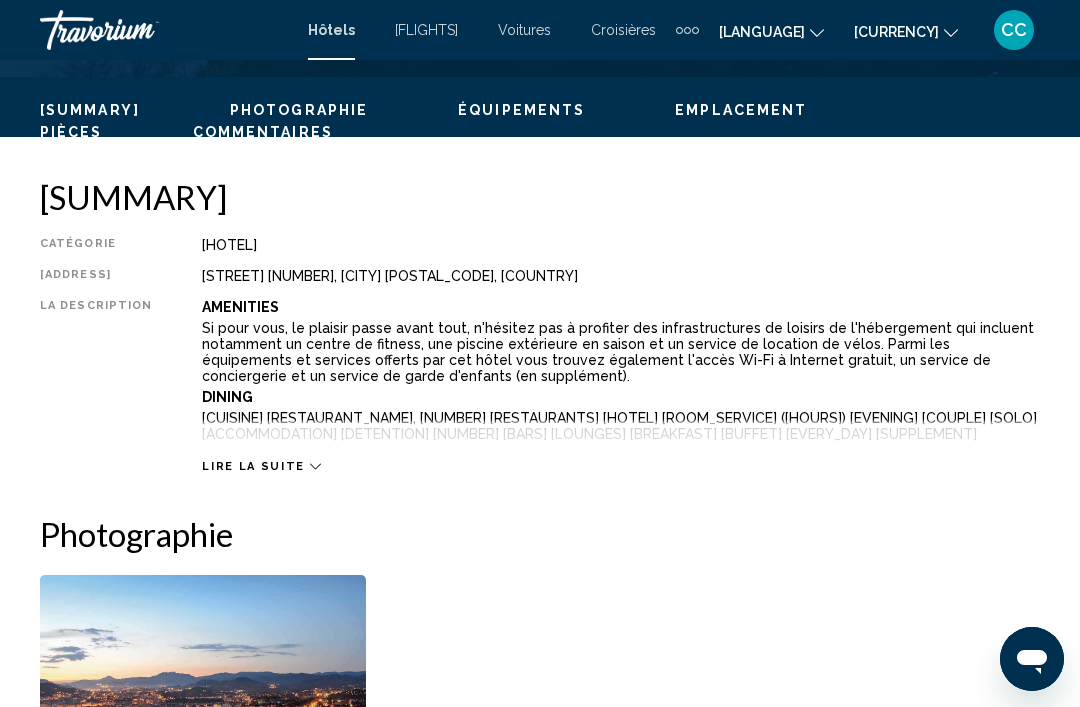 scroll, scrollTop: 930, scrollLeft: 0, axis: vertical 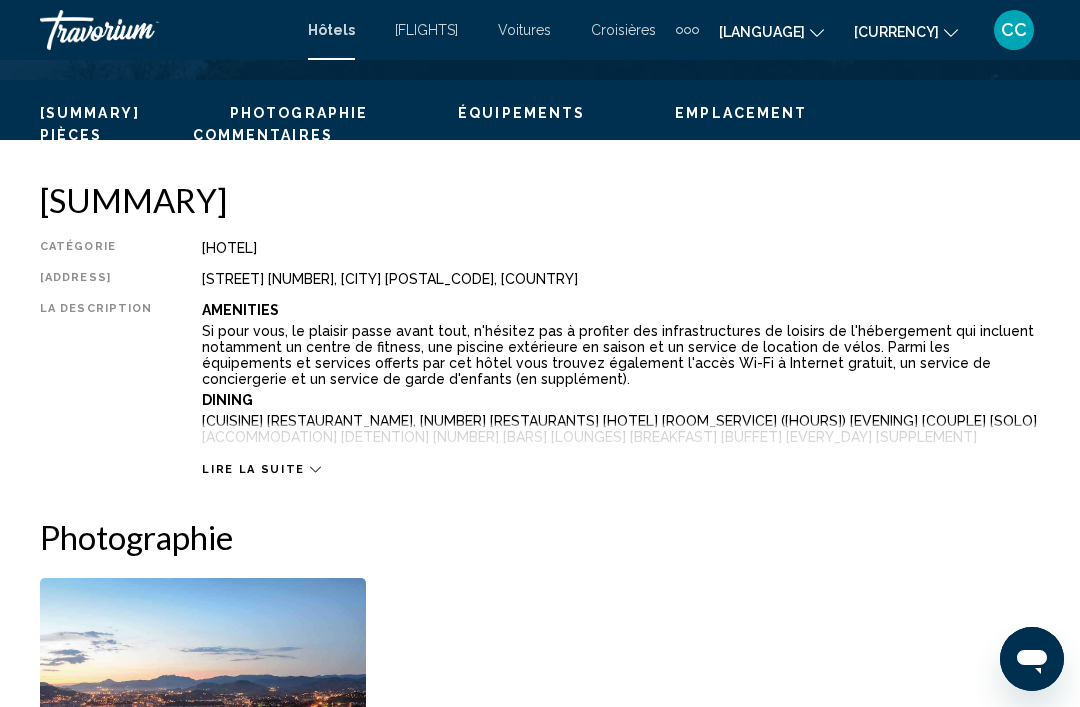 click on "Lire la suite" at bounding box center [253, 469] 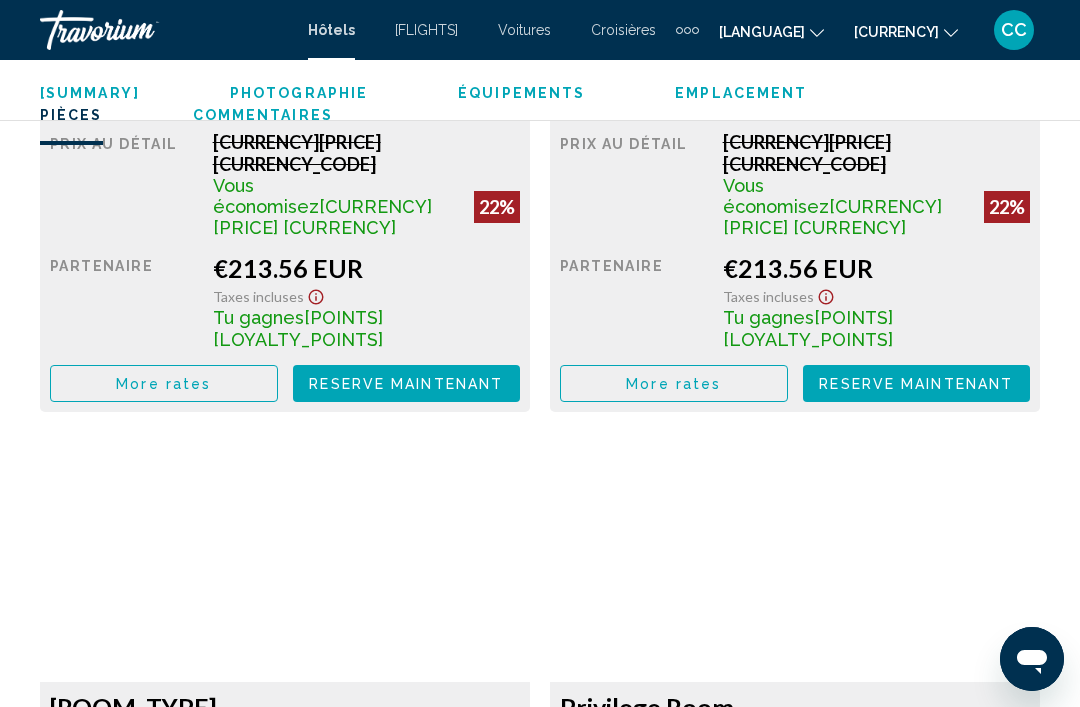 scroll, scrollTop: 4159, scrollLeft: 0, axis: vertical 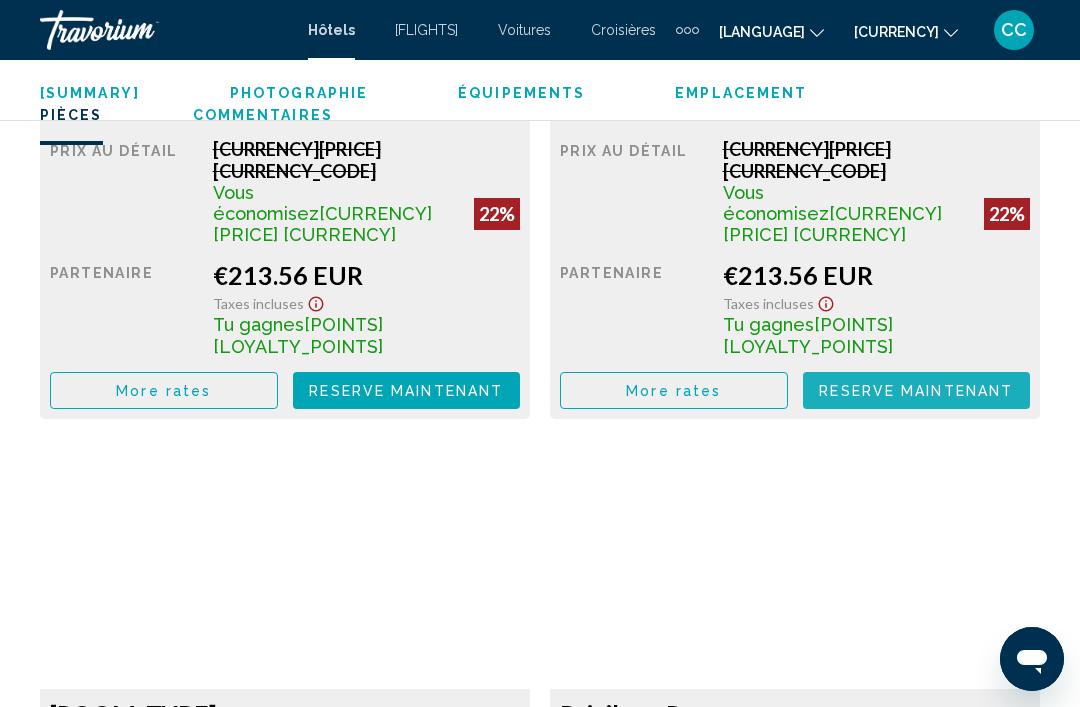 click on "Reserve maintenant" at bounding box center (406, 391) 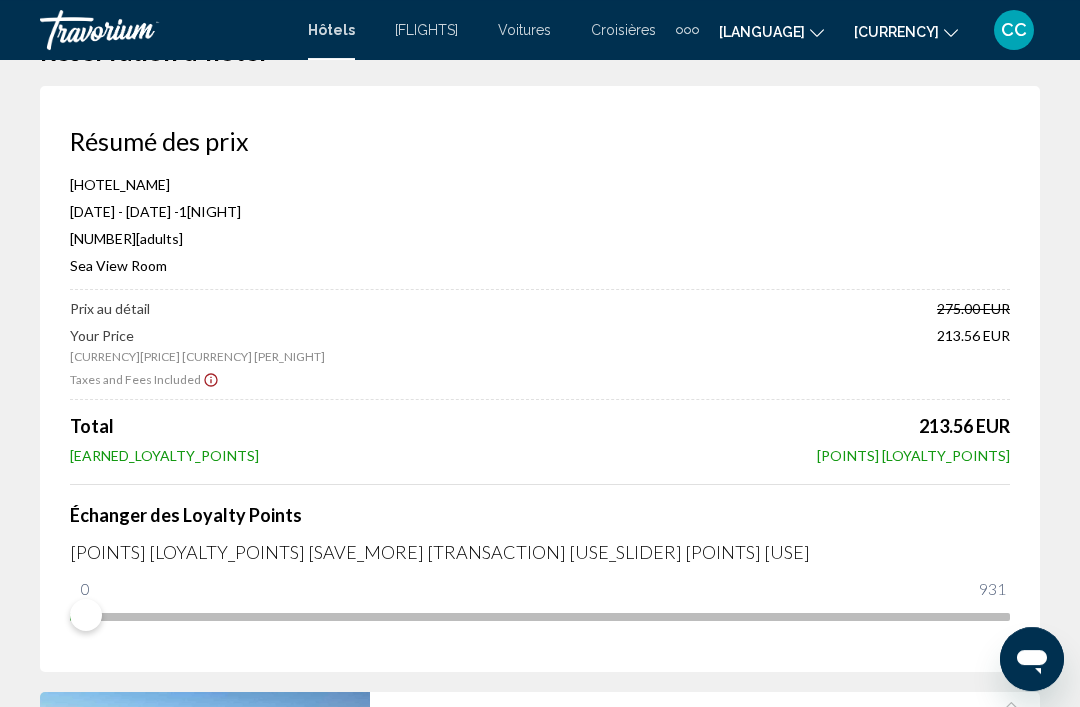 scroll, scrollTop: 53, scrollLeft: 0, axis: vertical 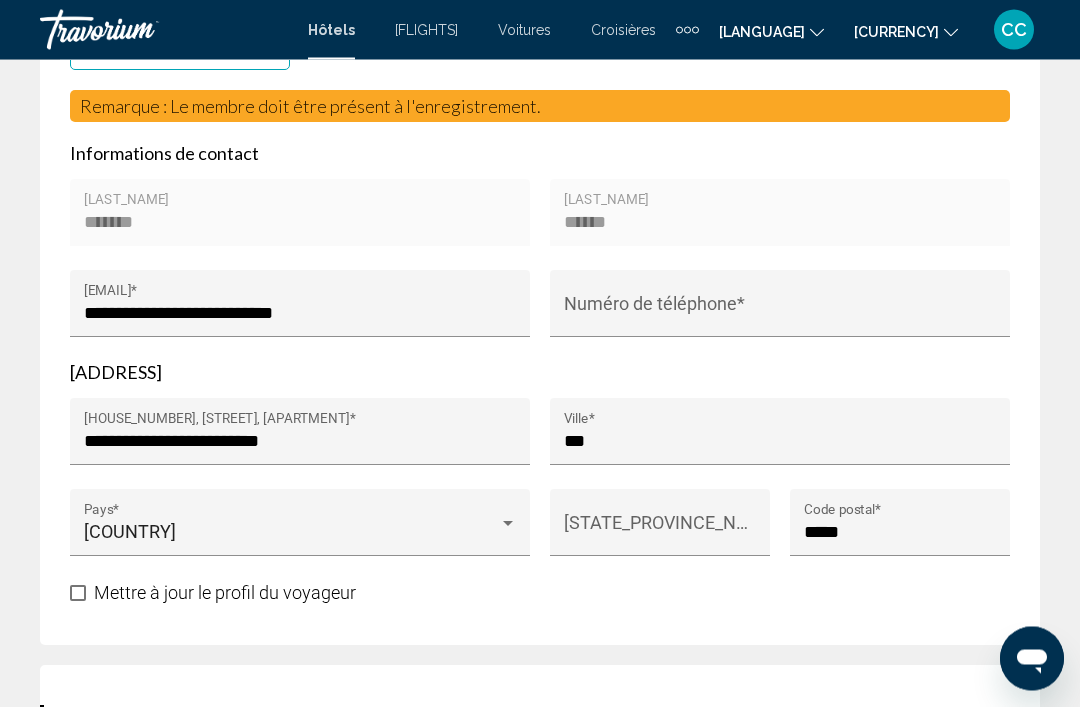 click on "Numéro de téléphone  *" at bounding box center [780, 314] 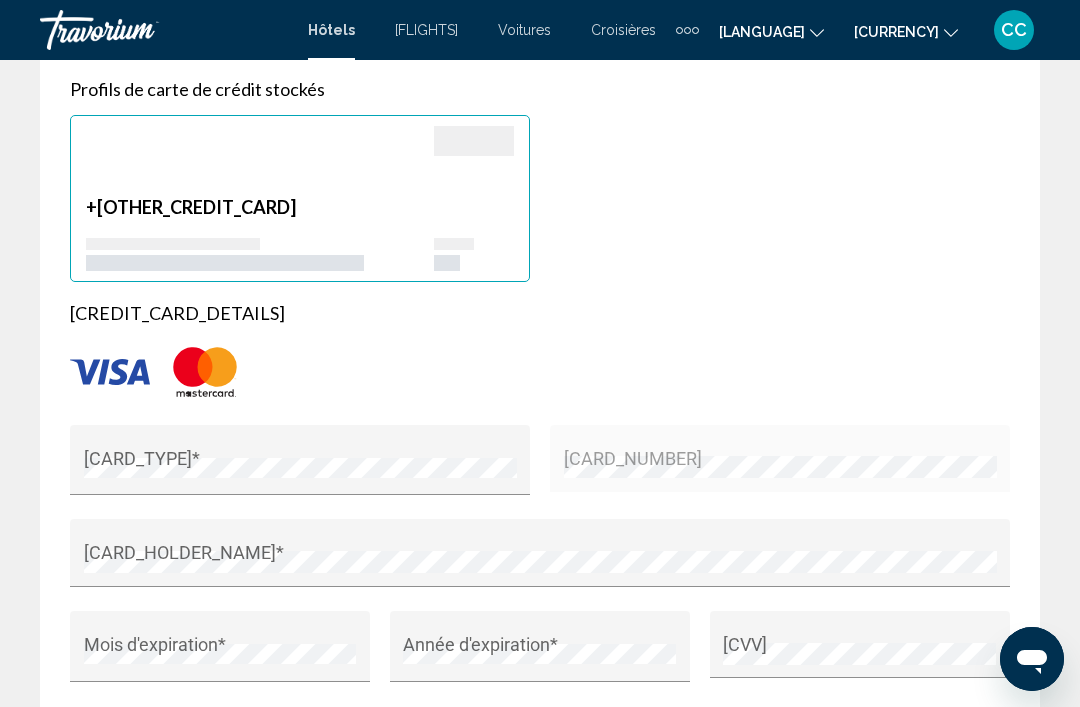 scroll, scrollTop: 2161, scrollLeft: 0, axis: vertical 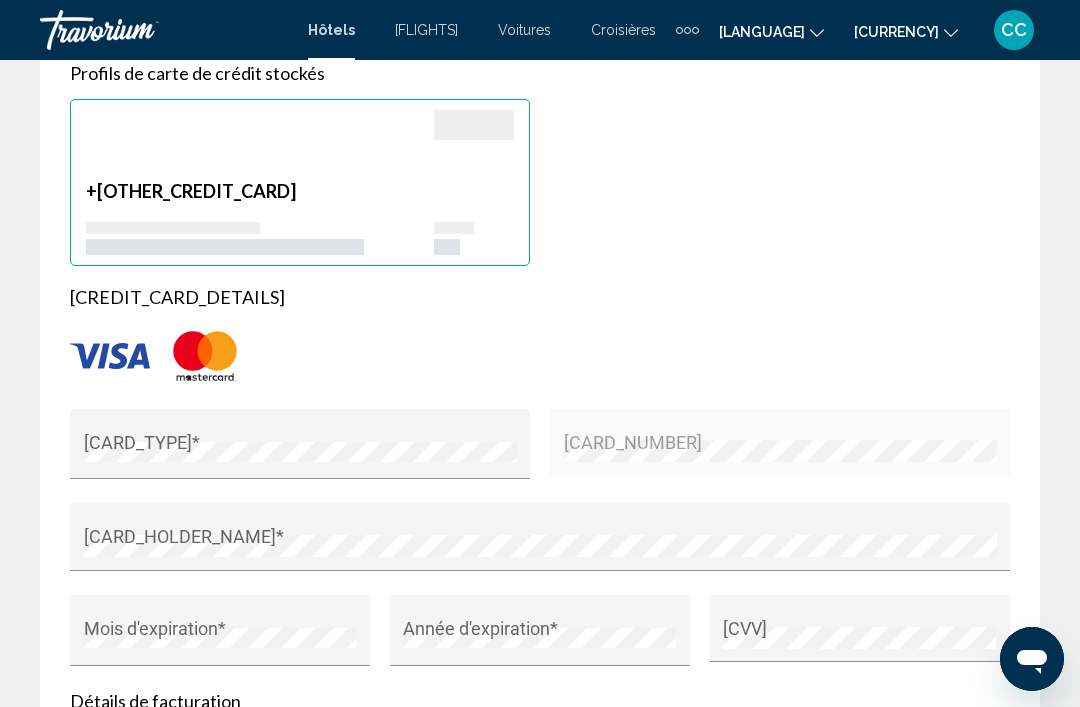 type on "**********" 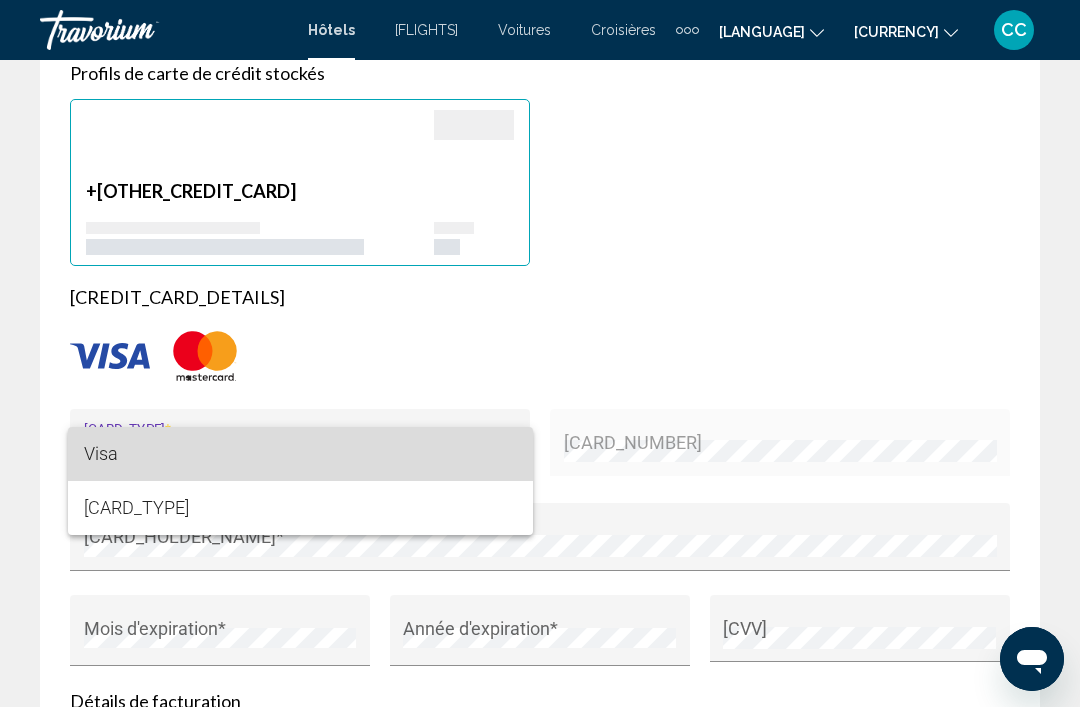 click on "Visa" at bounding box center [300, 454] 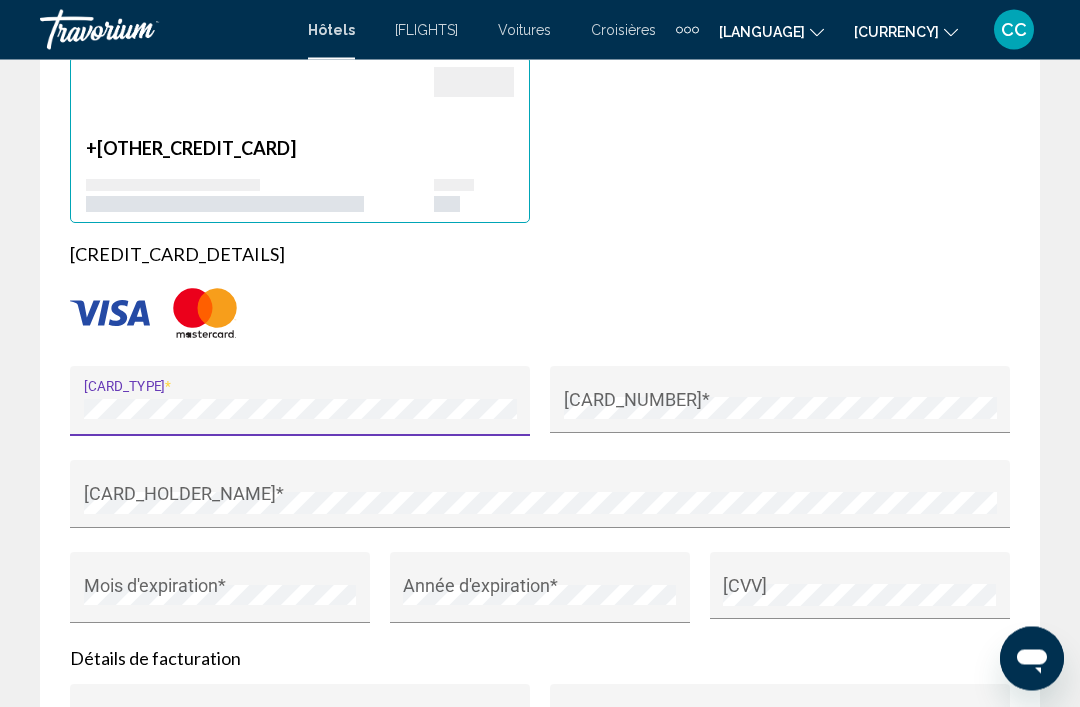 scroll, scrollTop: 2204, scrollLeft: 0, axis: vertical 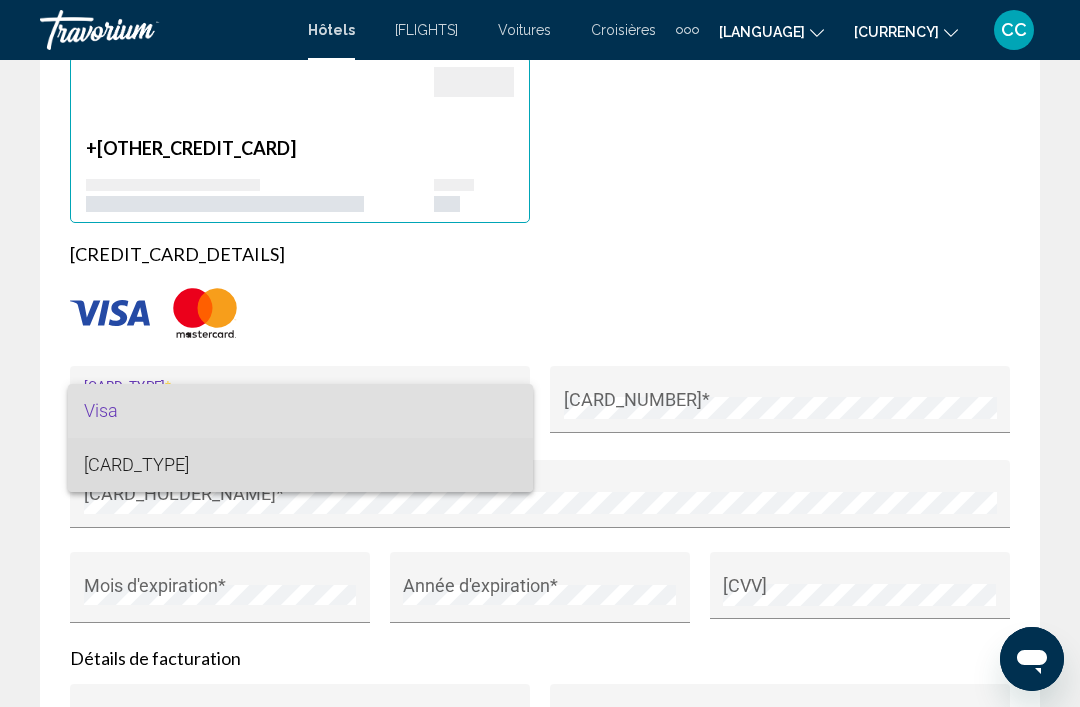click on "[CARD_TYPE]" at bounding box center (300, 465) 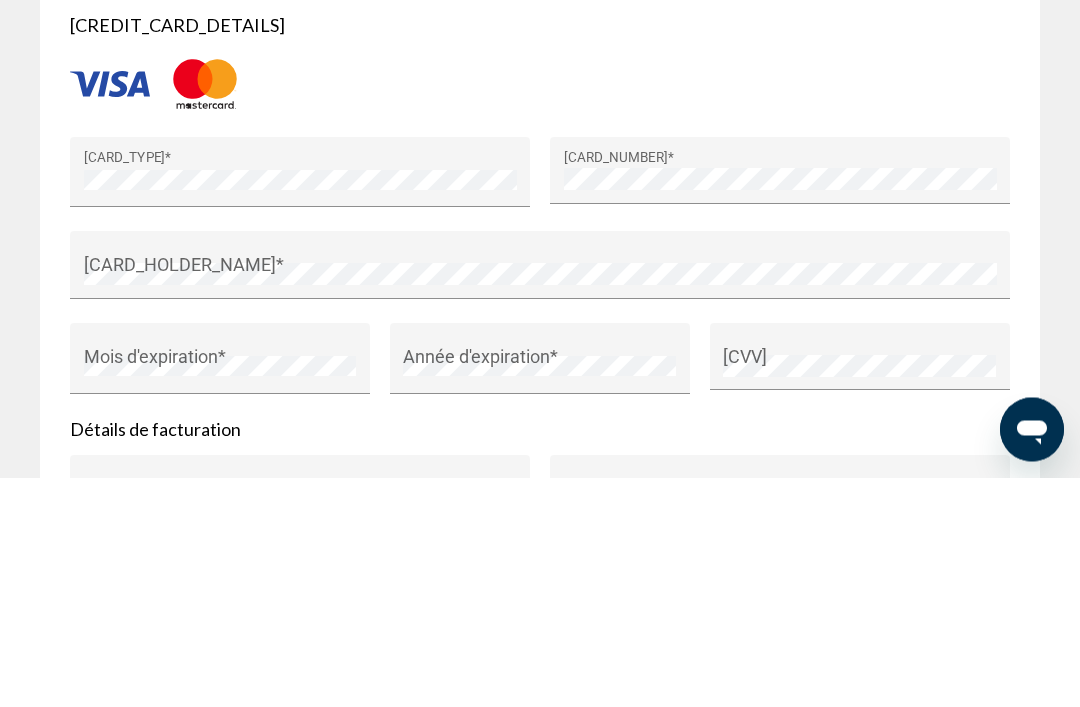 scroll, scrollTop: 2433, scrollLeft: 0, axis: vertical 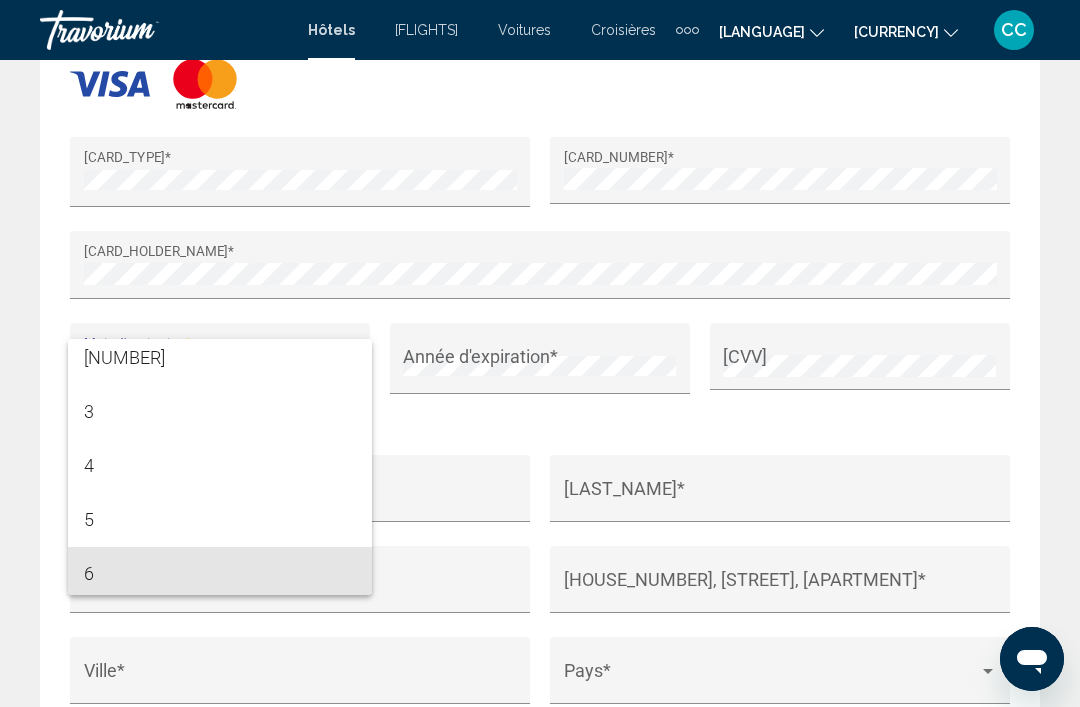click on "6" at bounding box center [220, 574] 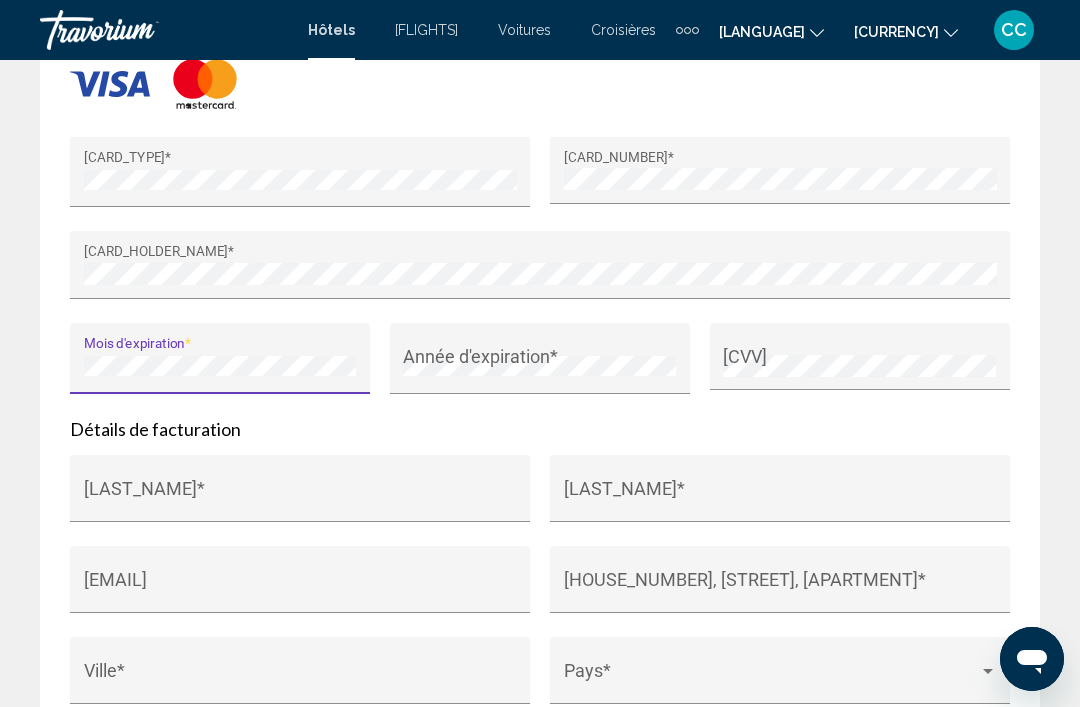 scroll, scrollTop: 68, scrollLeft: 0, axis: vertical 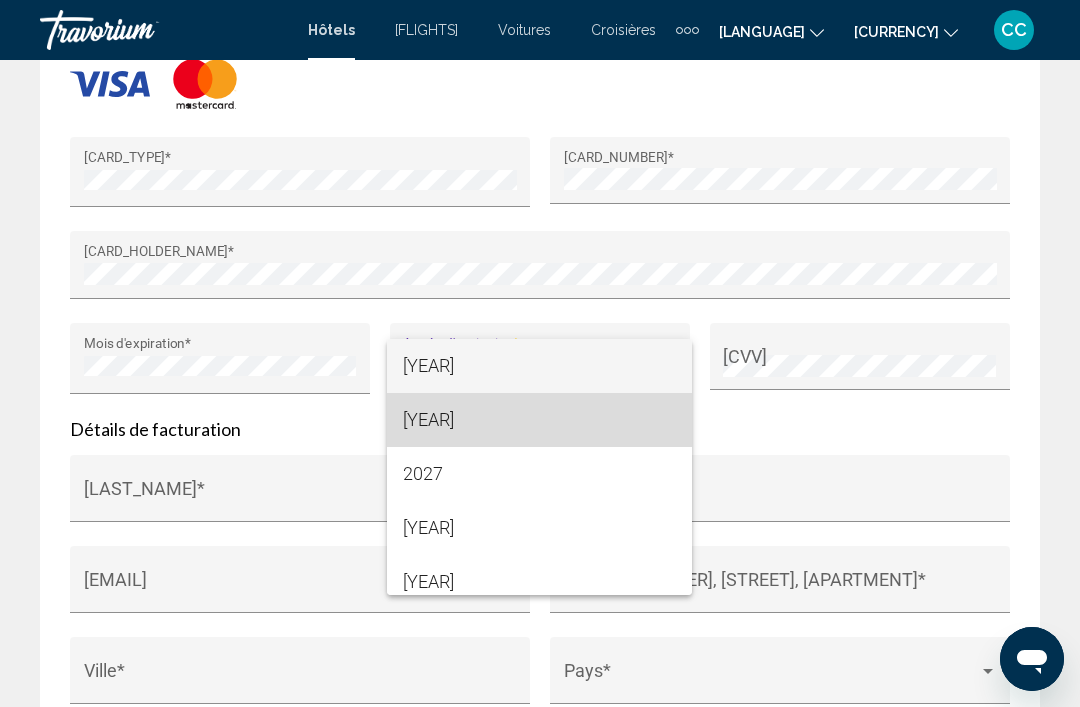 click on "[YEAR]" at bounding box center [539, 420] 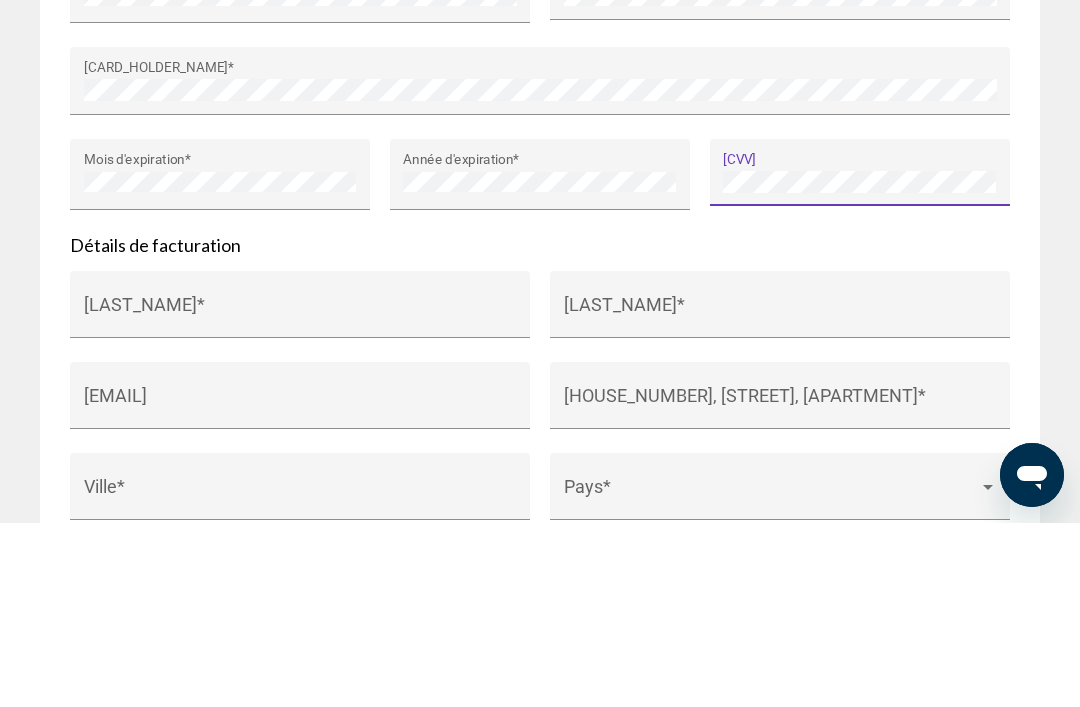 scroll, scrollTop: 2617, scrollLeft: 0, axis: vertical 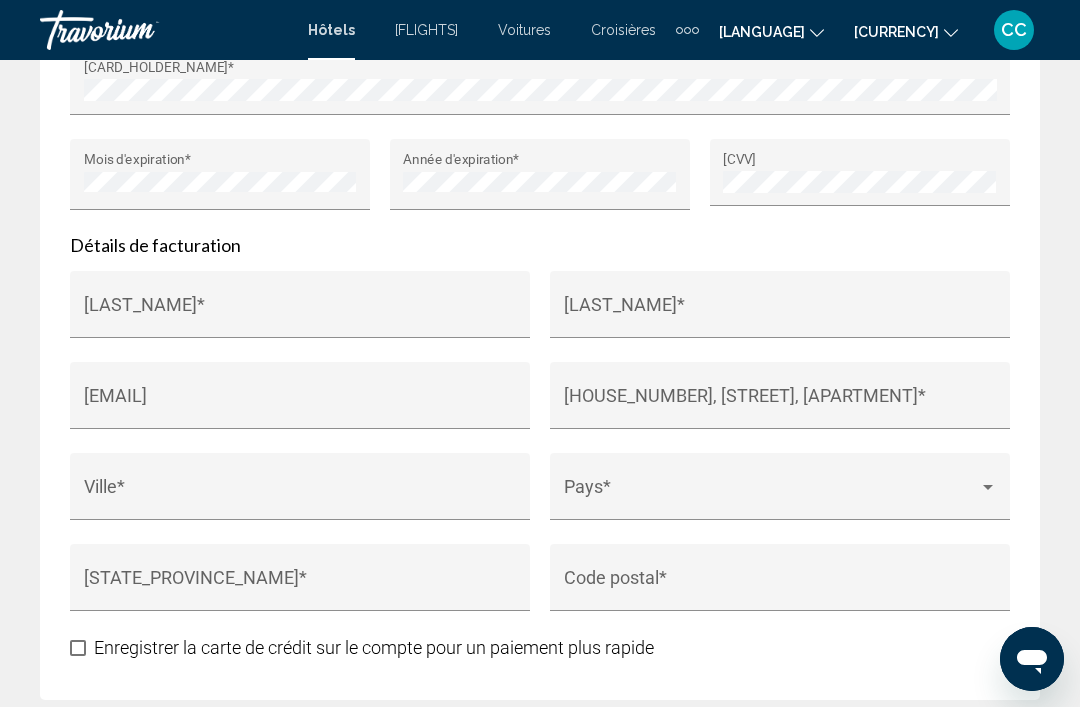 click on "[NAME]  *" at bounding box center [300, 314] 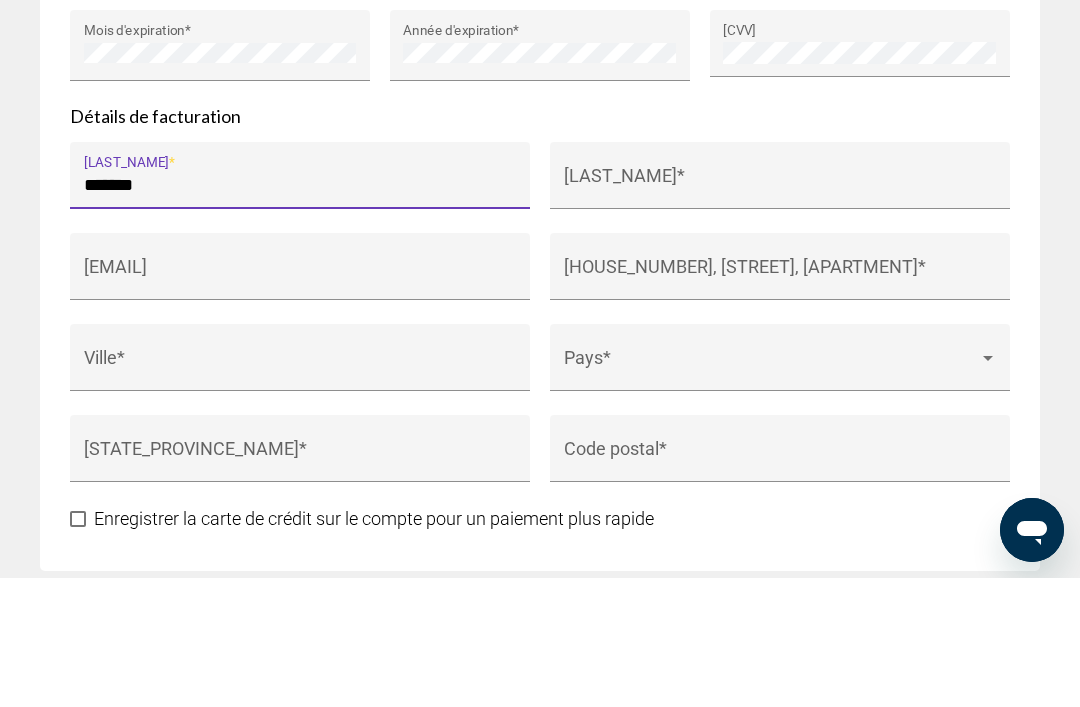 type on "******" 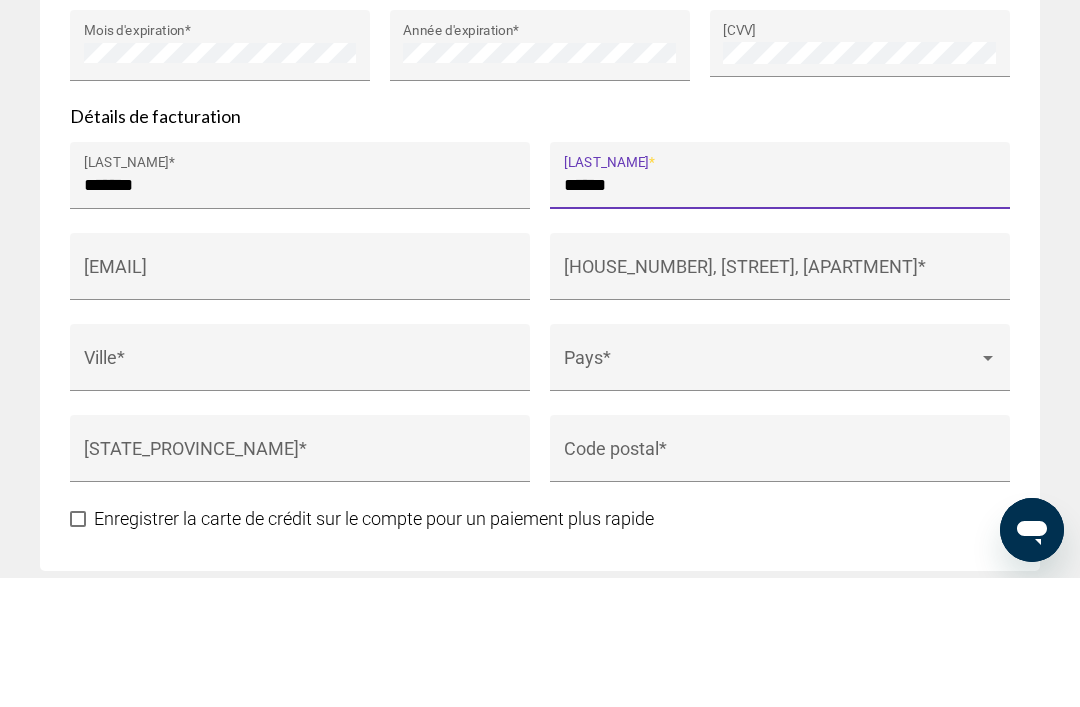 type on "******" 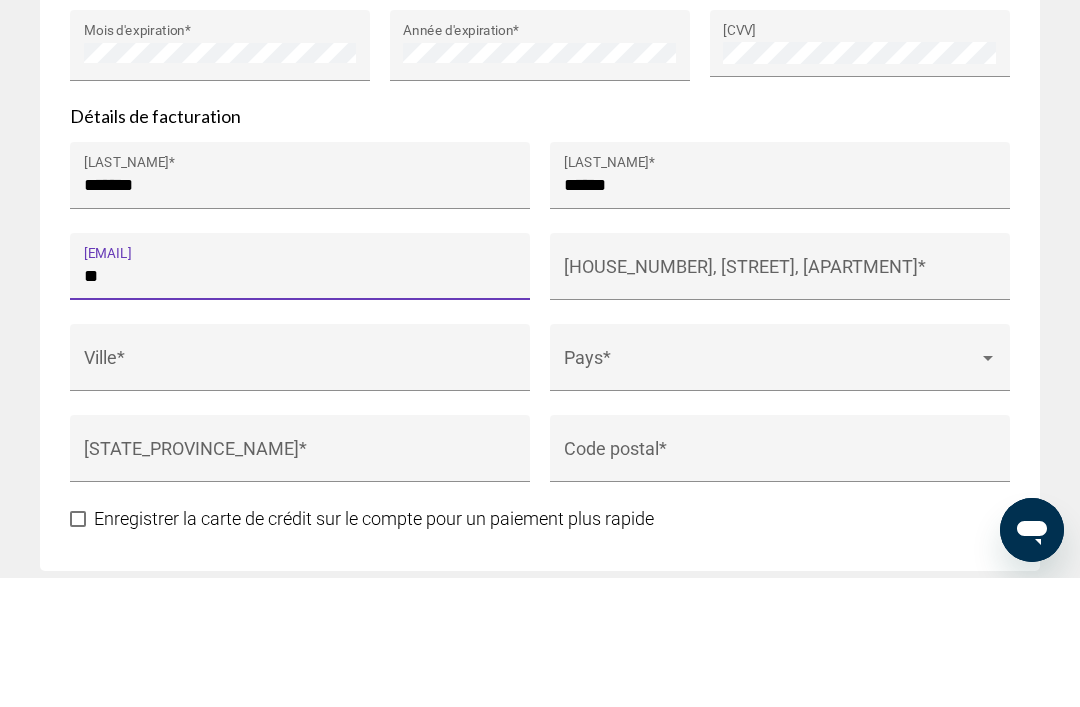 type on "*" 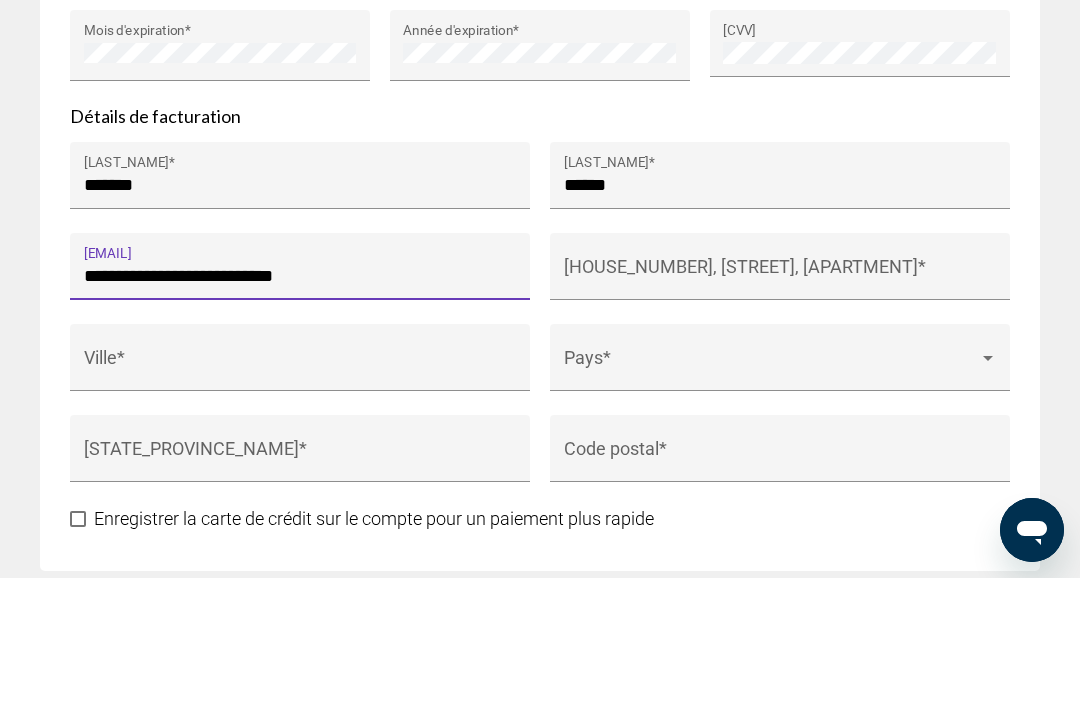 type on "**********" 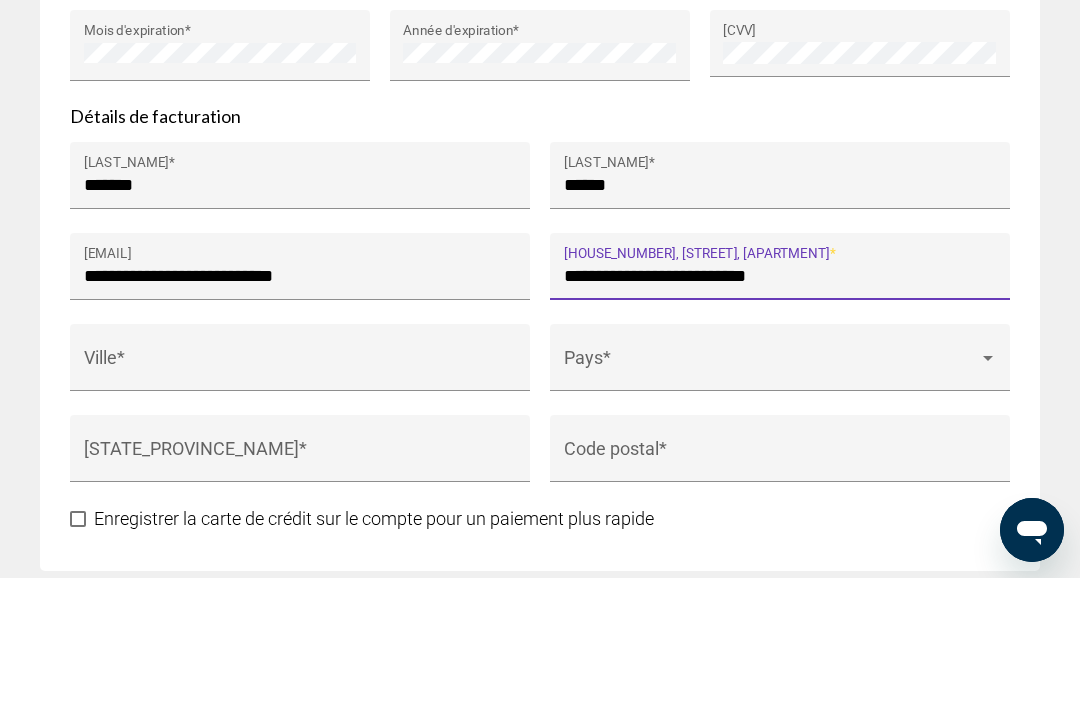 type on "**********" 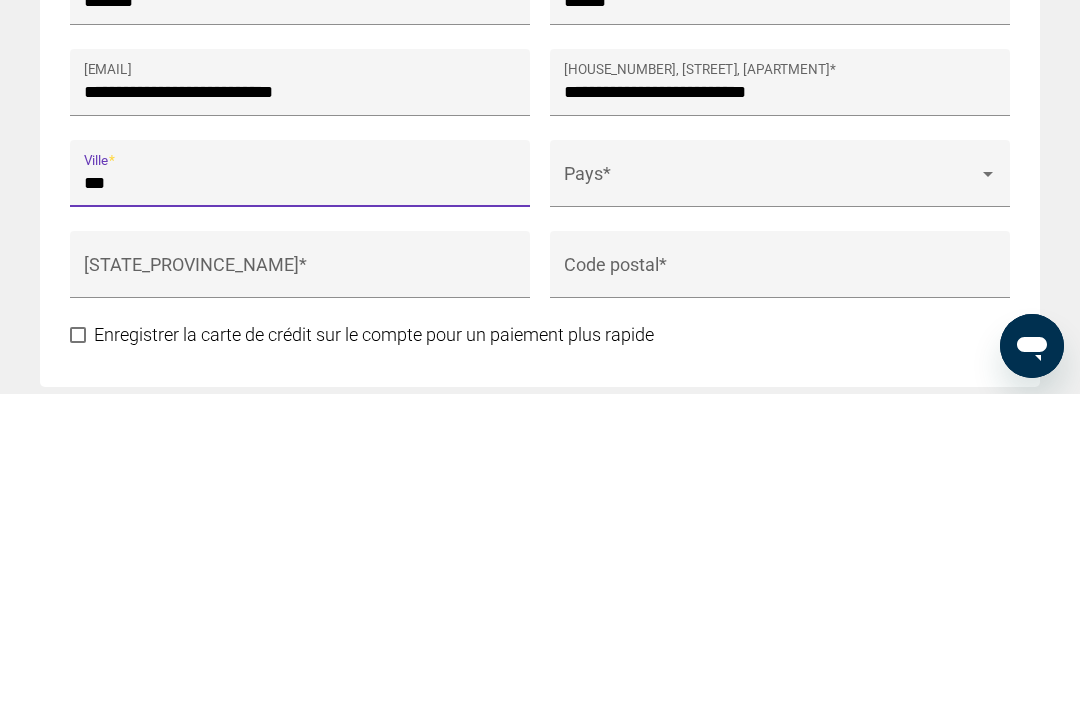 type on "***" 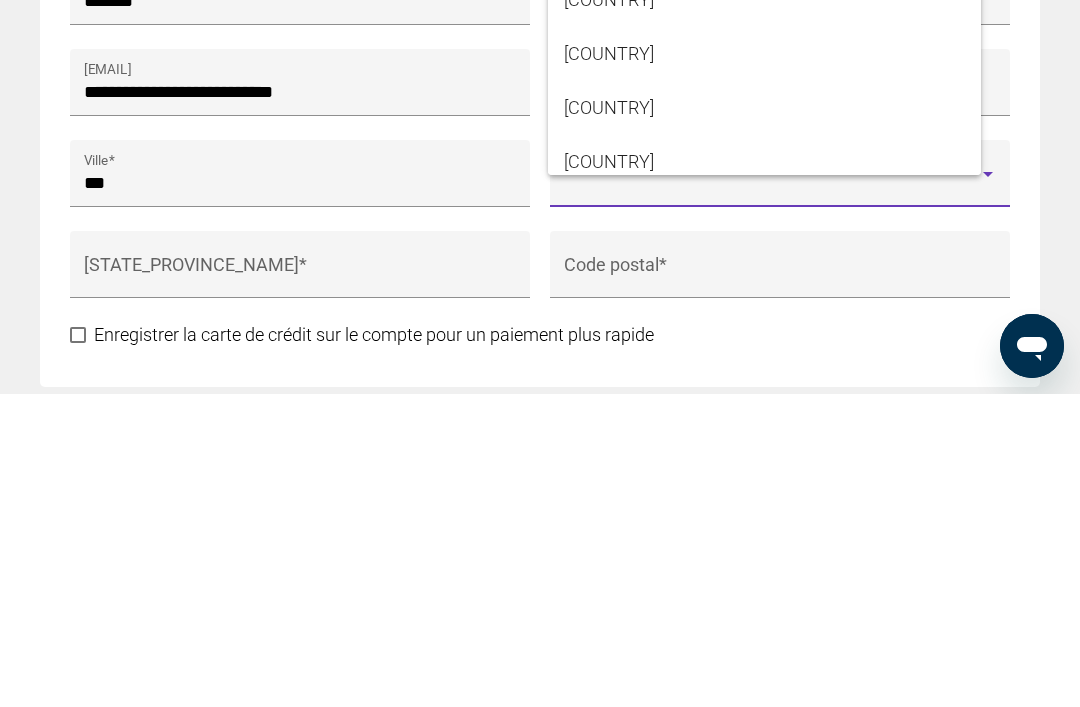 scroll, scrollTop: 2930, scrollLeft: 0, axis: vertical 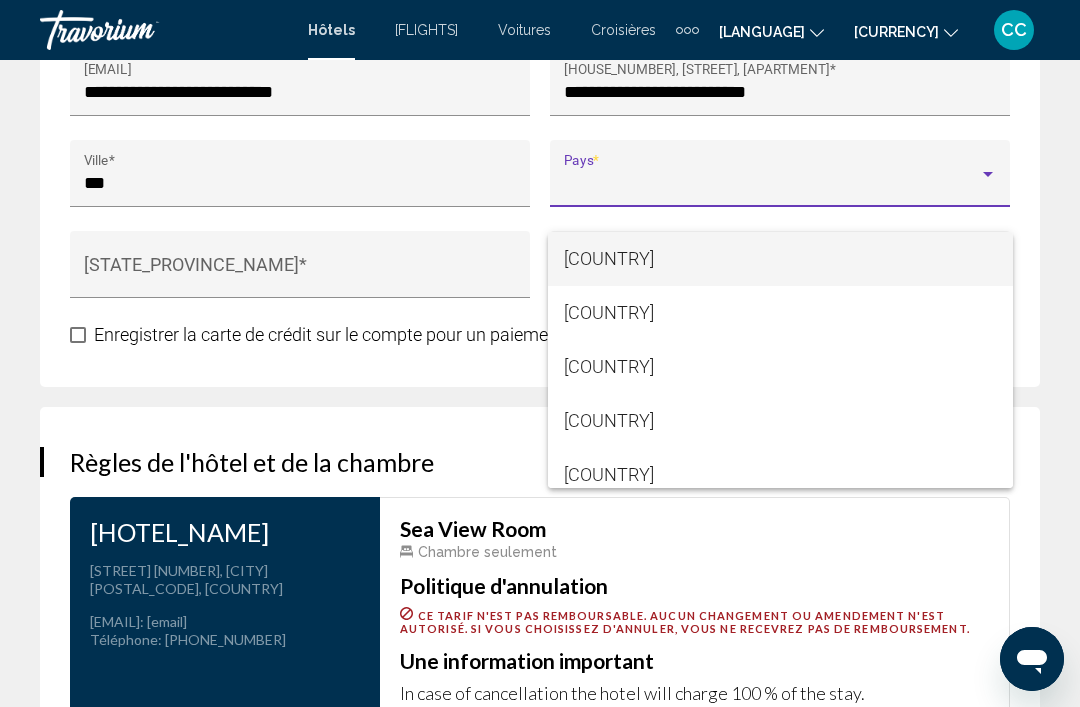 click at bounding box center [540, 353] 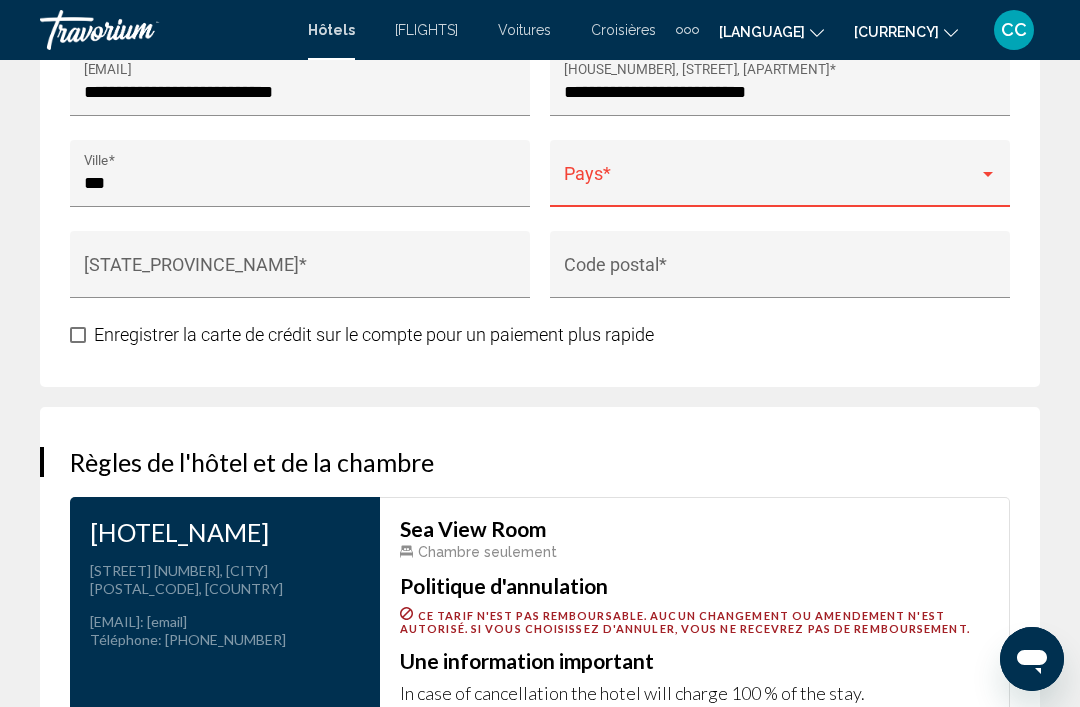 click on "Code postal  *" at bounding box center [780, 274] 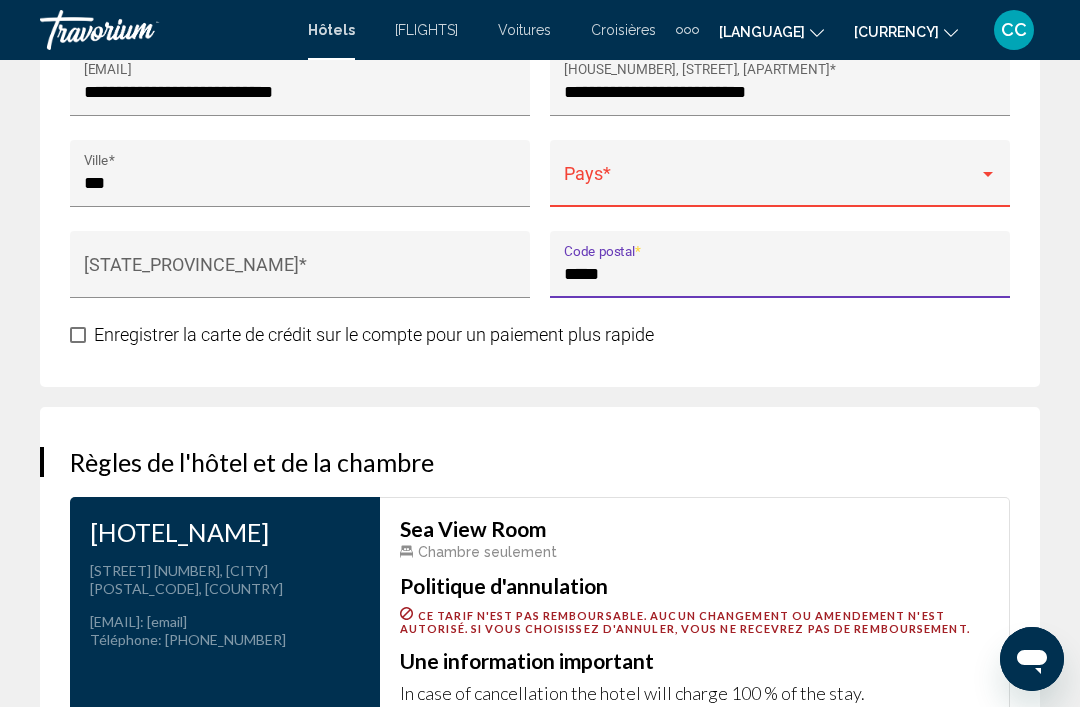 type on "*****" 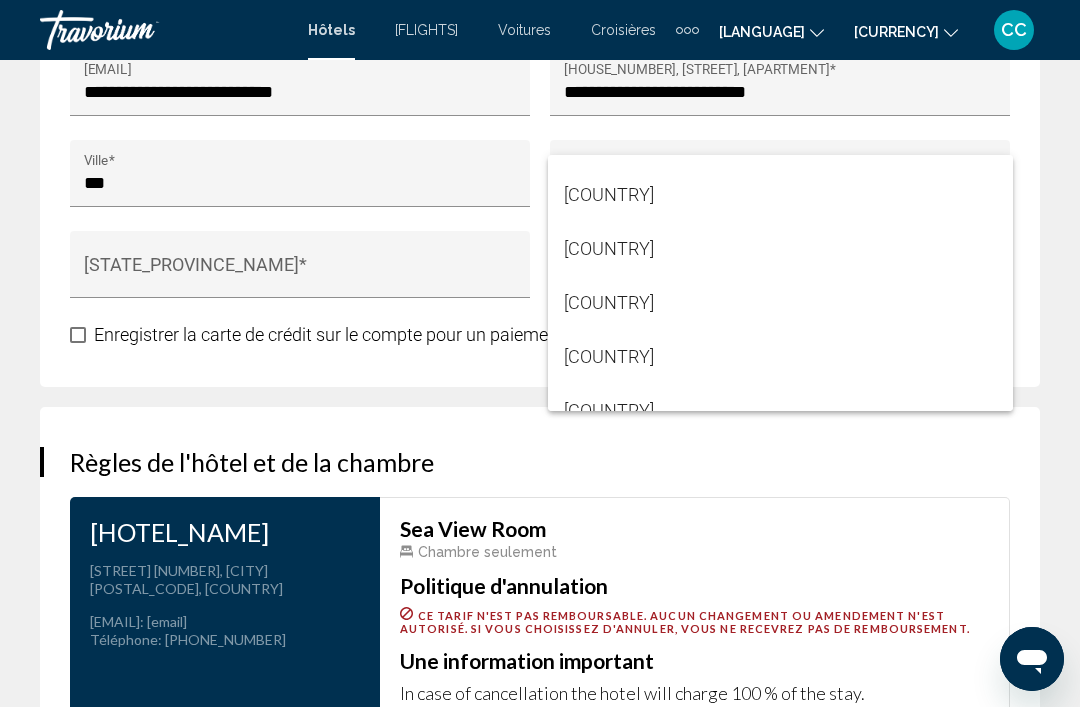 scroll, scrollTop: 4087, scrollLeft: 0, axis: vertical 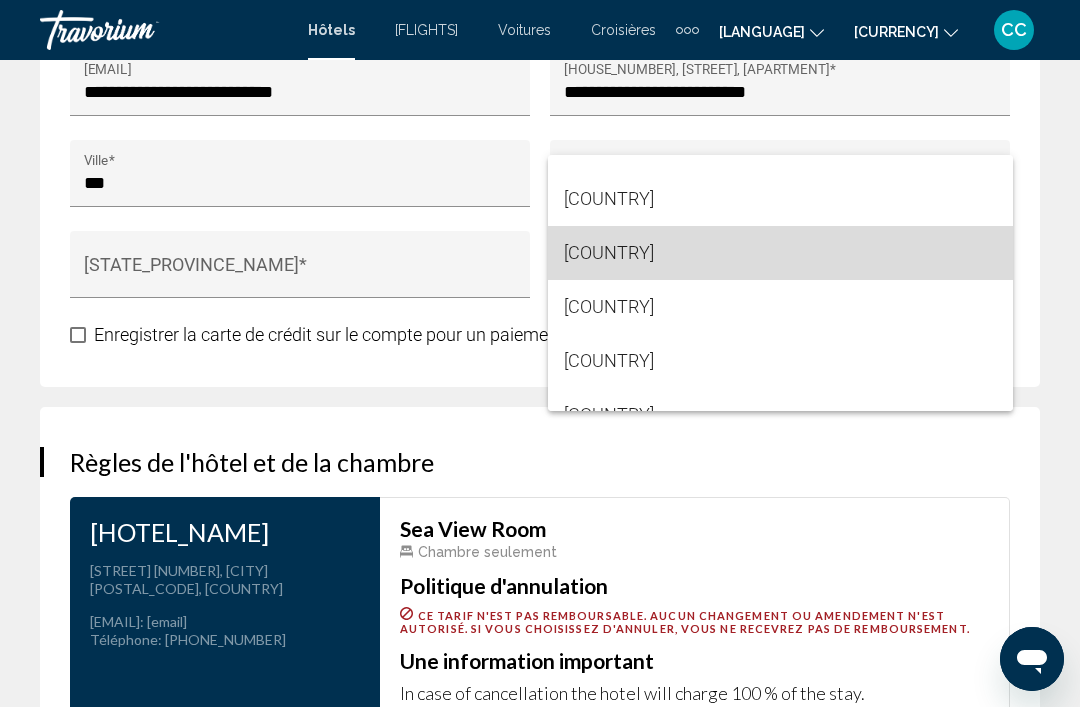 click on "[COUNTRY]" at bounding box center (780, 253) 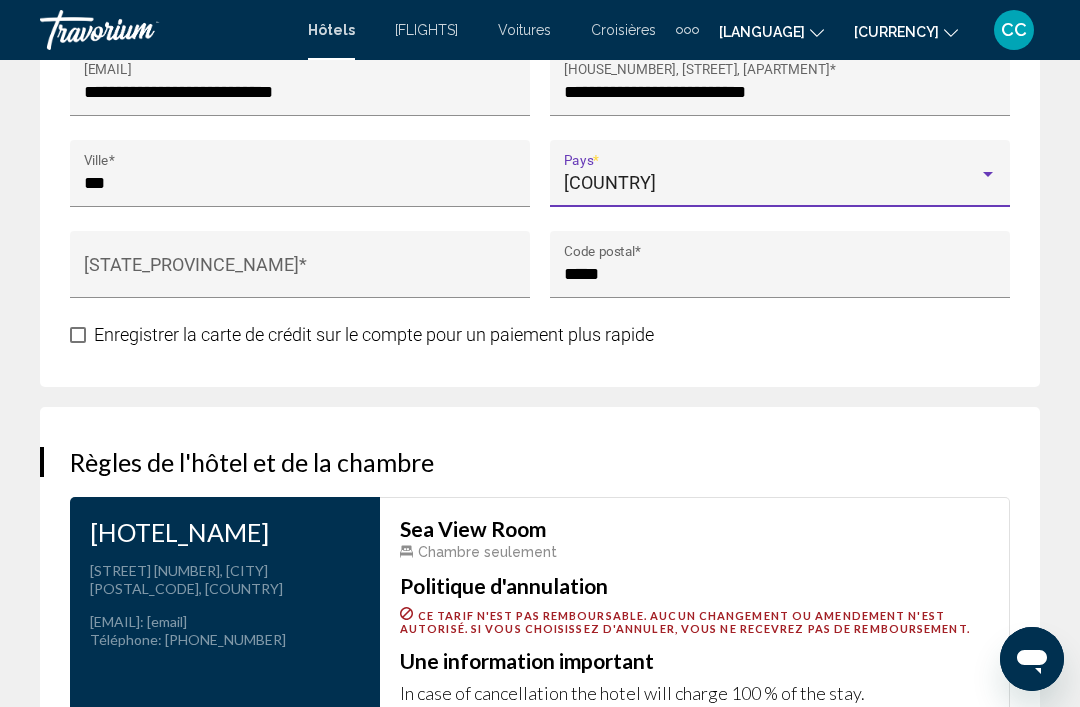 click on "[STATE_PROVINCE_NAME]  *" at bounding box center [300, 270] 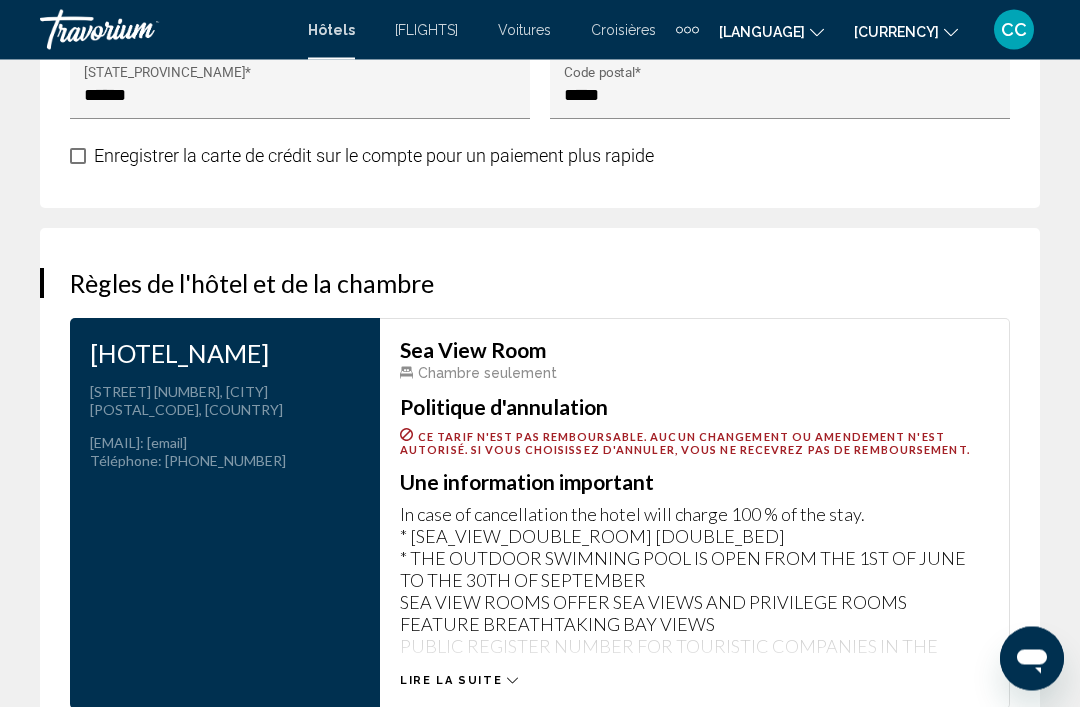 type on "******" 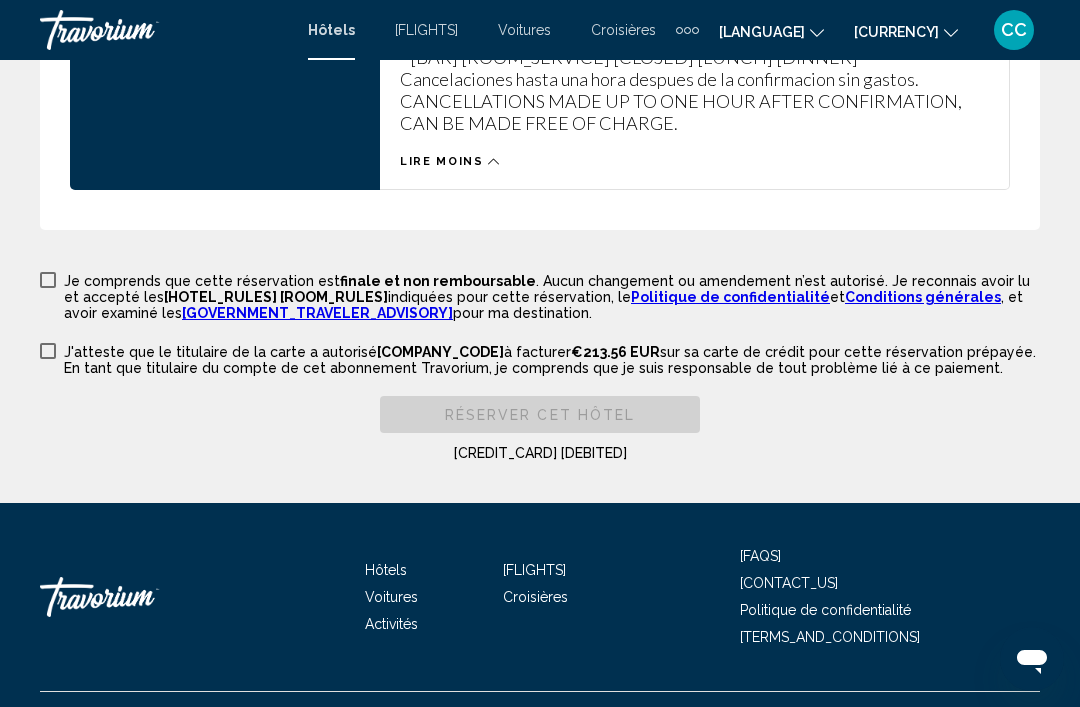 scroll, scrollTop: 3743, scrollLeft: 0, axis: vertical 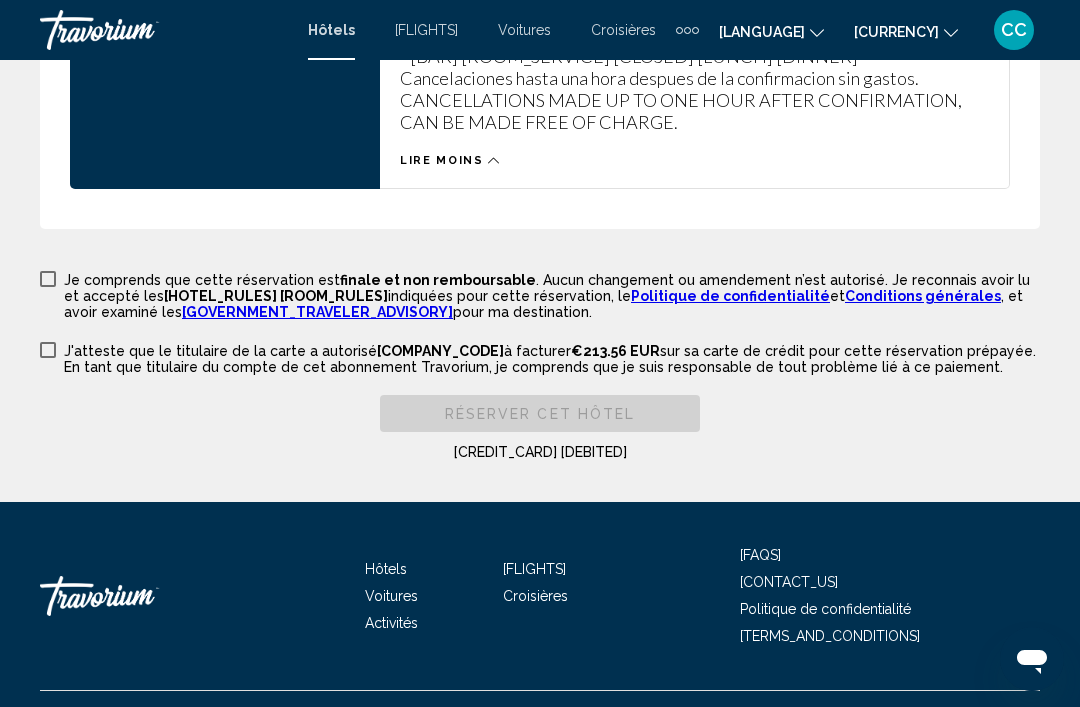 click on "Je comprends que cette réservation est  finale et non remboursable . Aucun changement ou amendement n’est autorisé. Je reconnais avoir lu et accepté les  Règles de l'hôtel et des chambres  indiquées pour cette réservation, le  Politique de confidentialité  et  Conditions générales , et avoir examiné les  Avis aux voyageurs du gouvernement   pour ma destination." at bounding box center (540, 294) 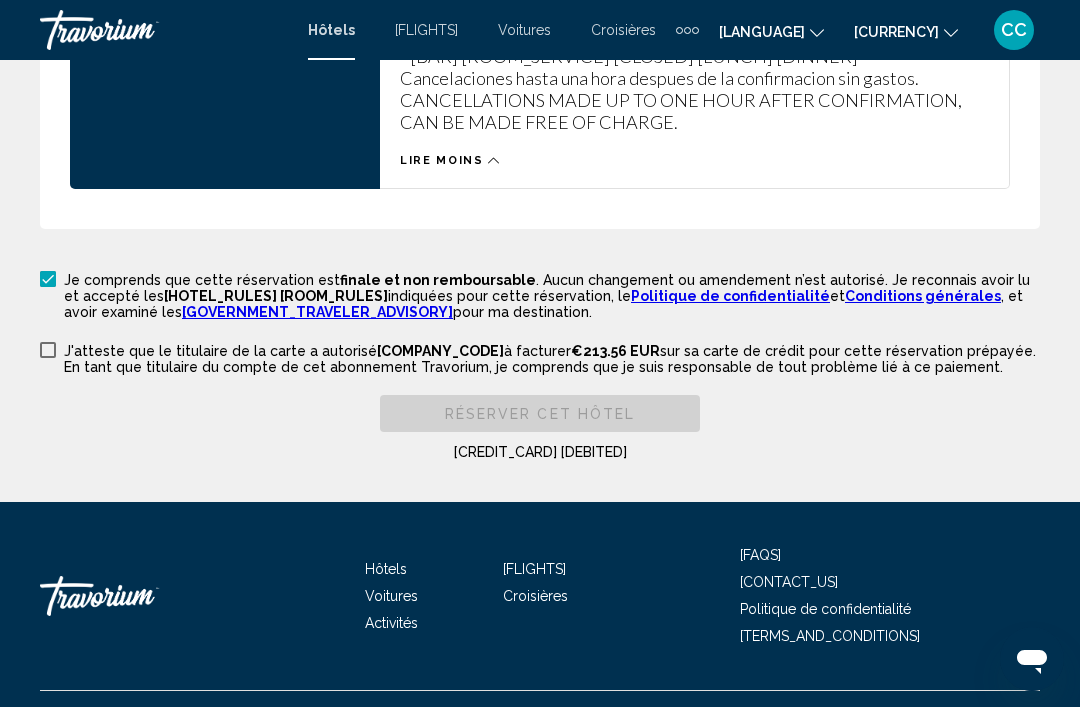 click on "J'atteste que le titulaire de la carte a autorisé LLY*TRAVORIUM à facturer €213.56 EUR sur sa carte de crédit pour cette réservation prépayée. En tant que titulaire du compte de cet abonnement Travorium, je comprends que je suis responsable de tout problème lié à ce paiement." at bounding box center [540, 357] 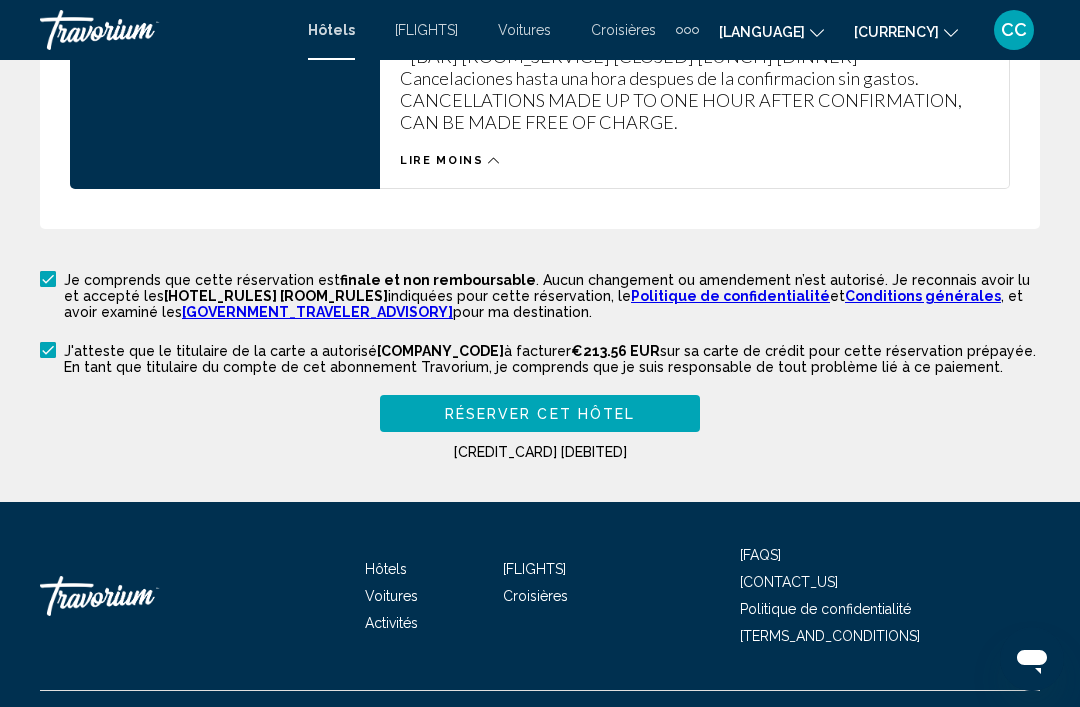 click on "Réserver cet hôtel" at bounding box center (540, 413) 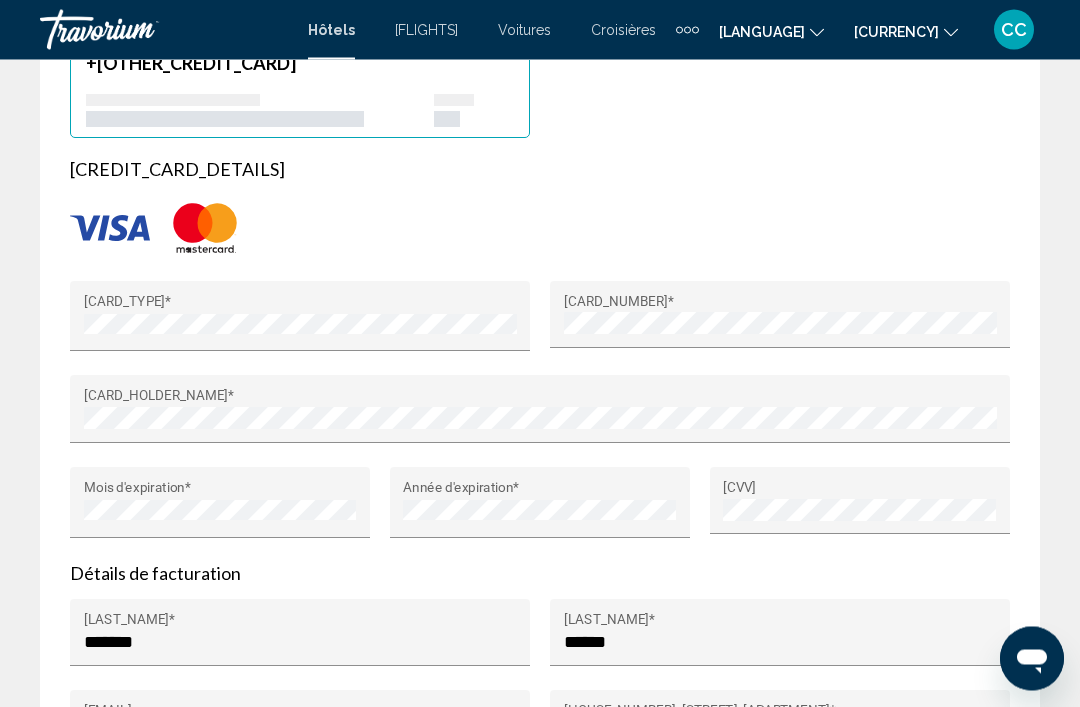 scroll, scrollTop: 1749, scrollLeft: 0, axis: vertical 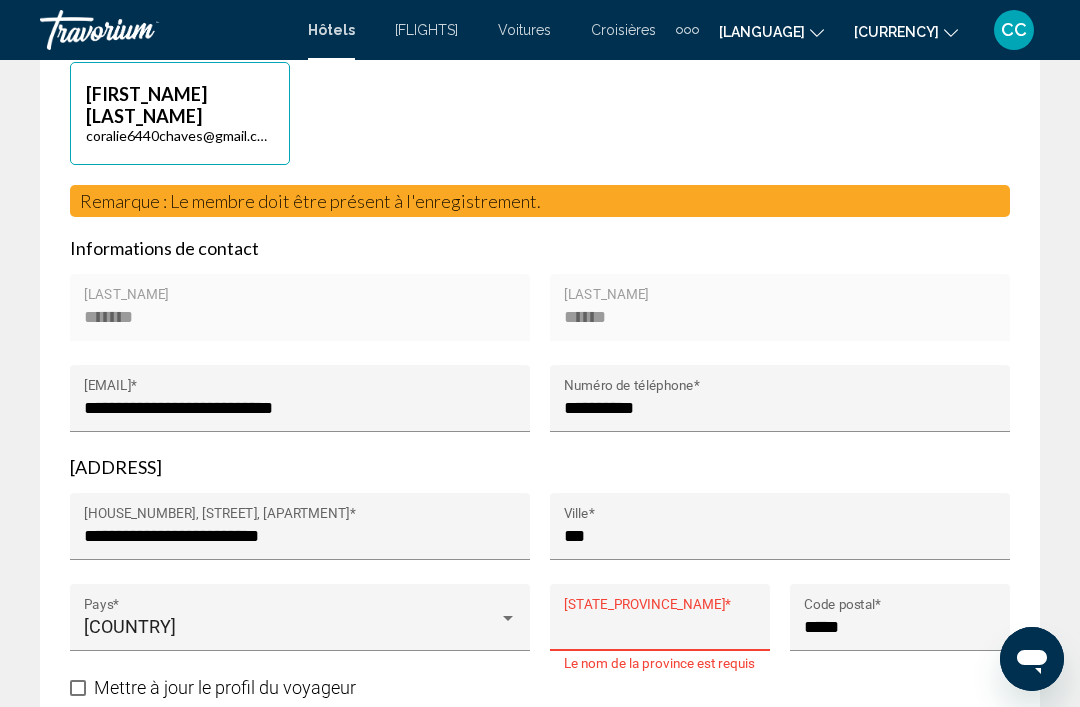 click on "[STATE_PROVINCE_NAME]  *" at bounding box center [660, 627] 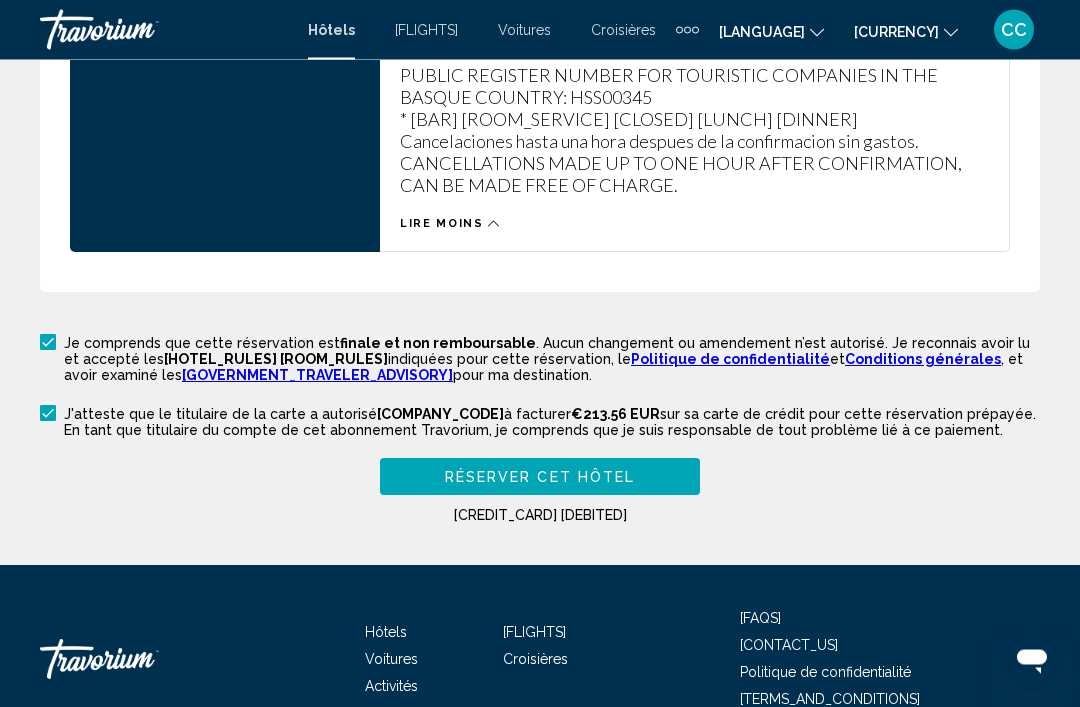 scroll, scrollTop: 3743, scrollLeft: 0, axis: vertical 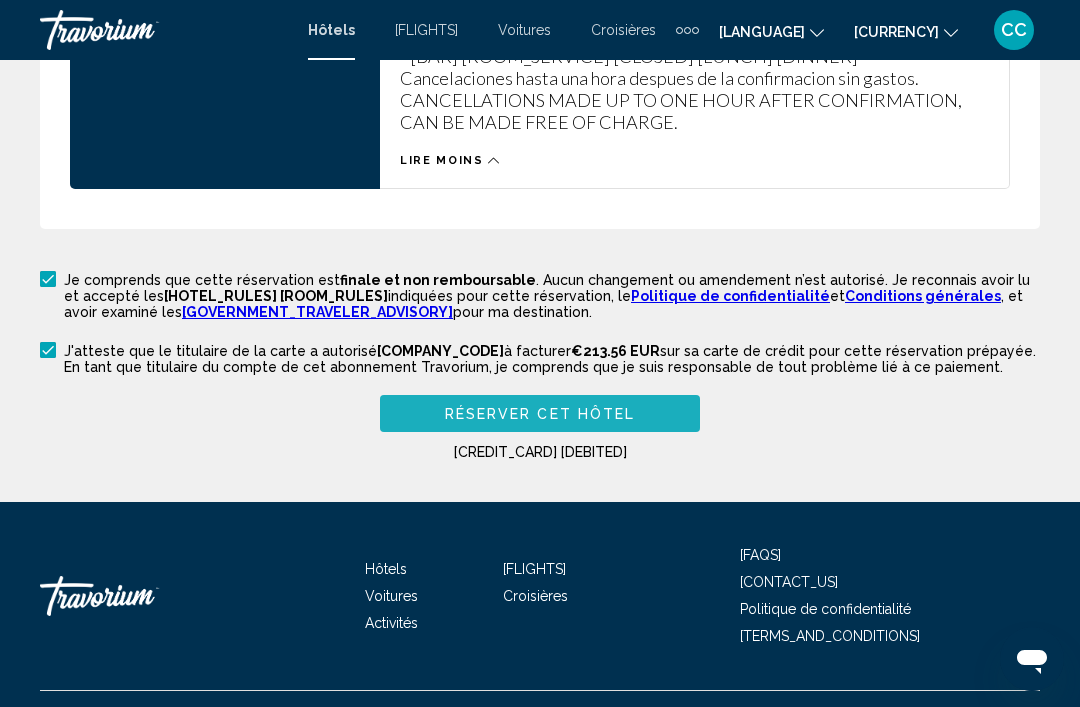 type on "******" 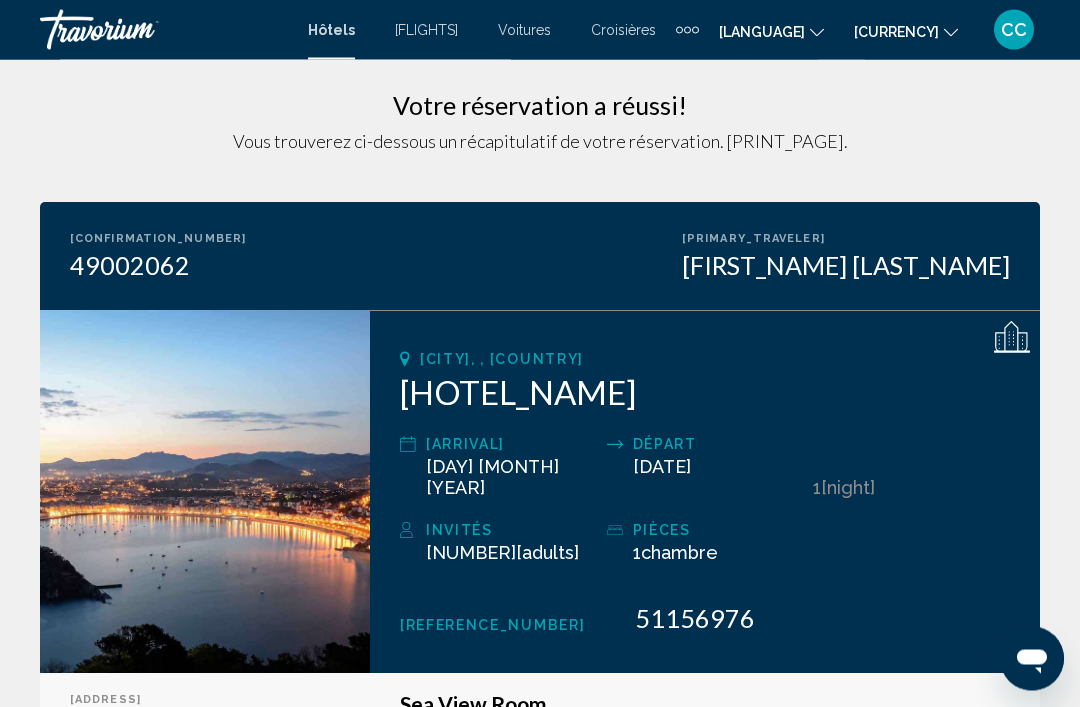 scroll, scrollTop: 0, scrollLeft: 0, axis: both 